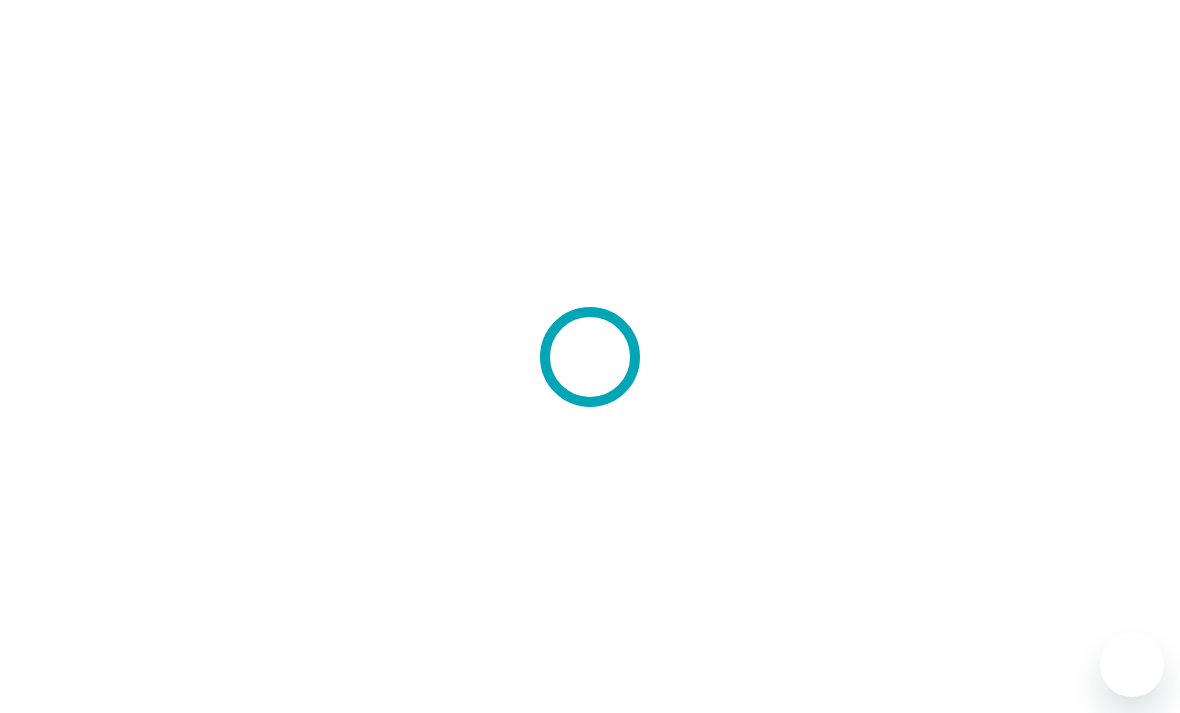 scroll, scrollTop: 0, scrollLeft: 0, axis: both 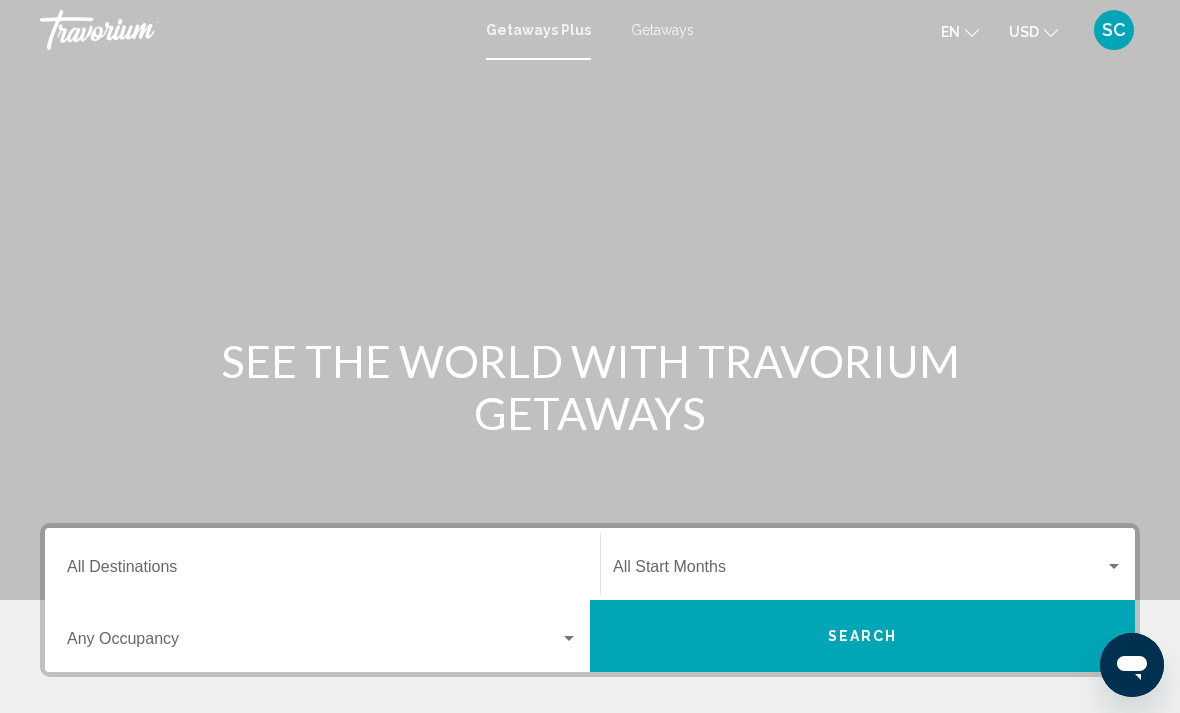 click on "Getaways" at bounding box center [662, 30] 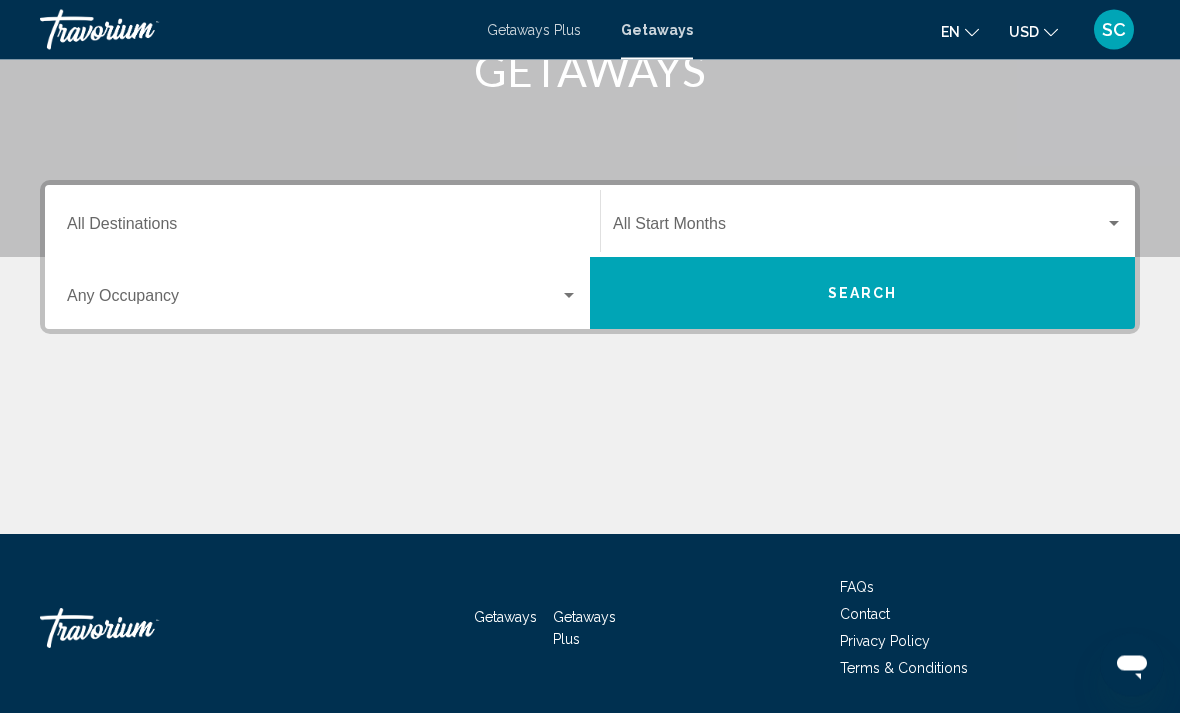 scroll, scrollTop: 344, scrollLeft: 0, axis: vertical 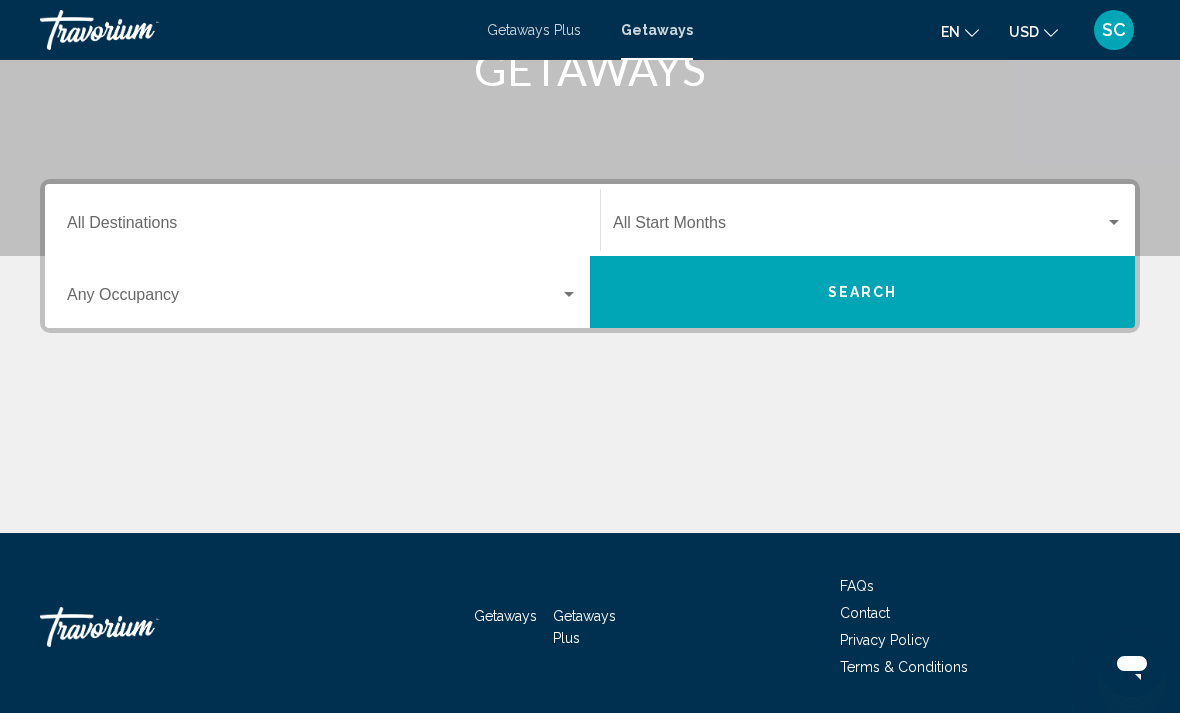 click on "Destination All Destinations" at bounding box center (322, 220) 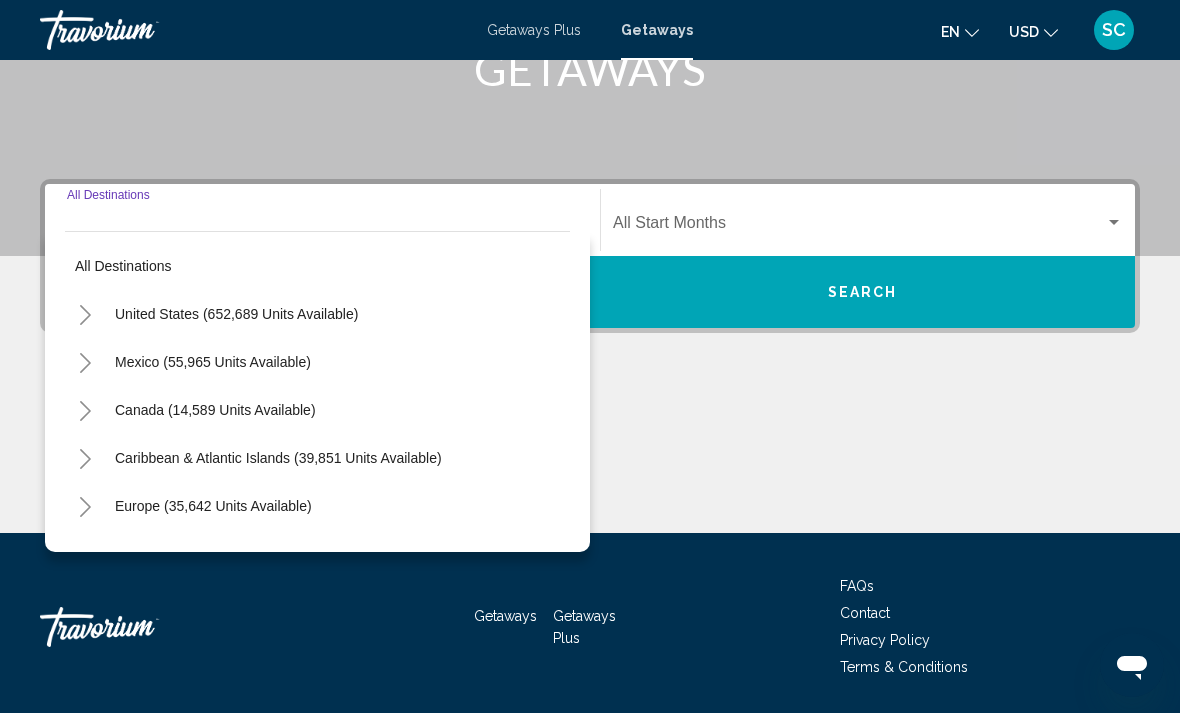 click on "United States (652,689 units available)" at bounding box center [213, 362] 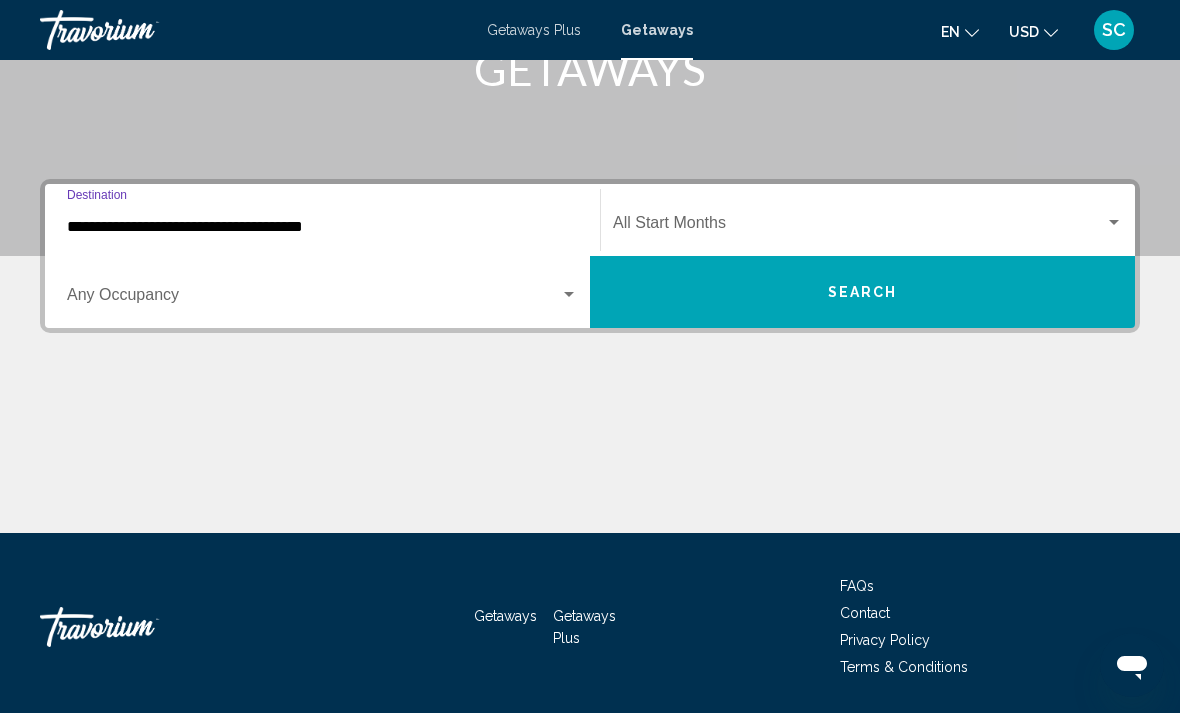click on "**********" at bounding box center [322, 227] 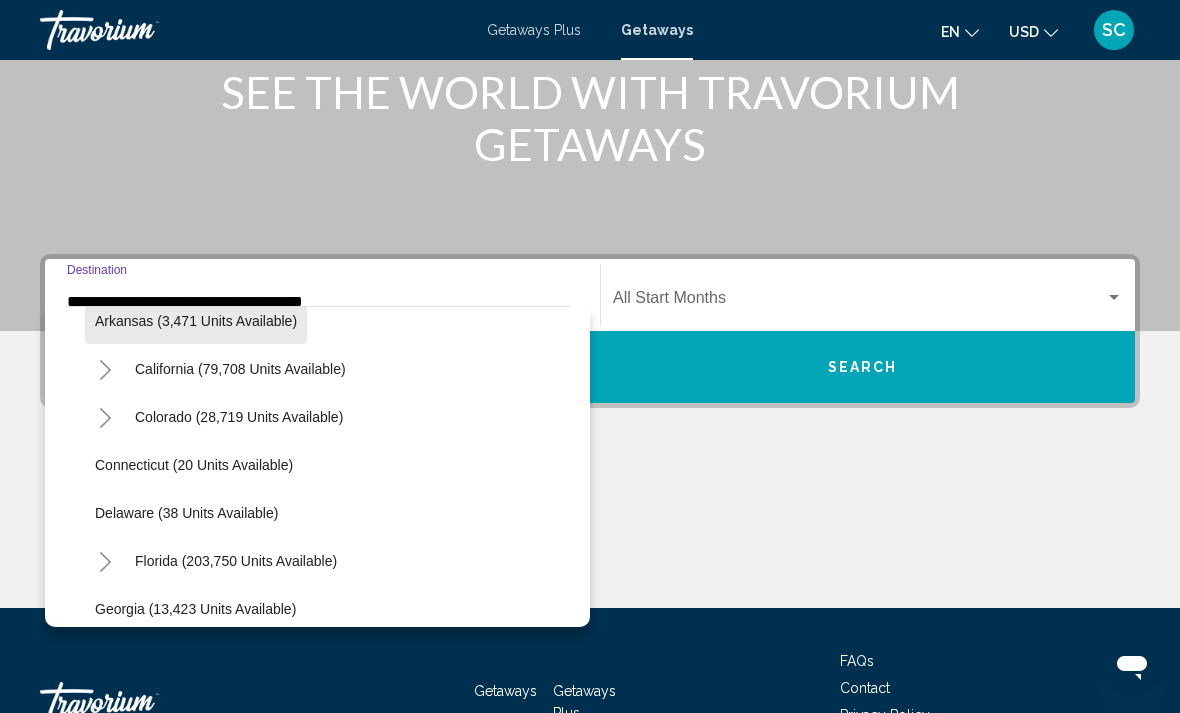 scroll, scrollTop: 171, scrollLeft: 0, axis: vertical 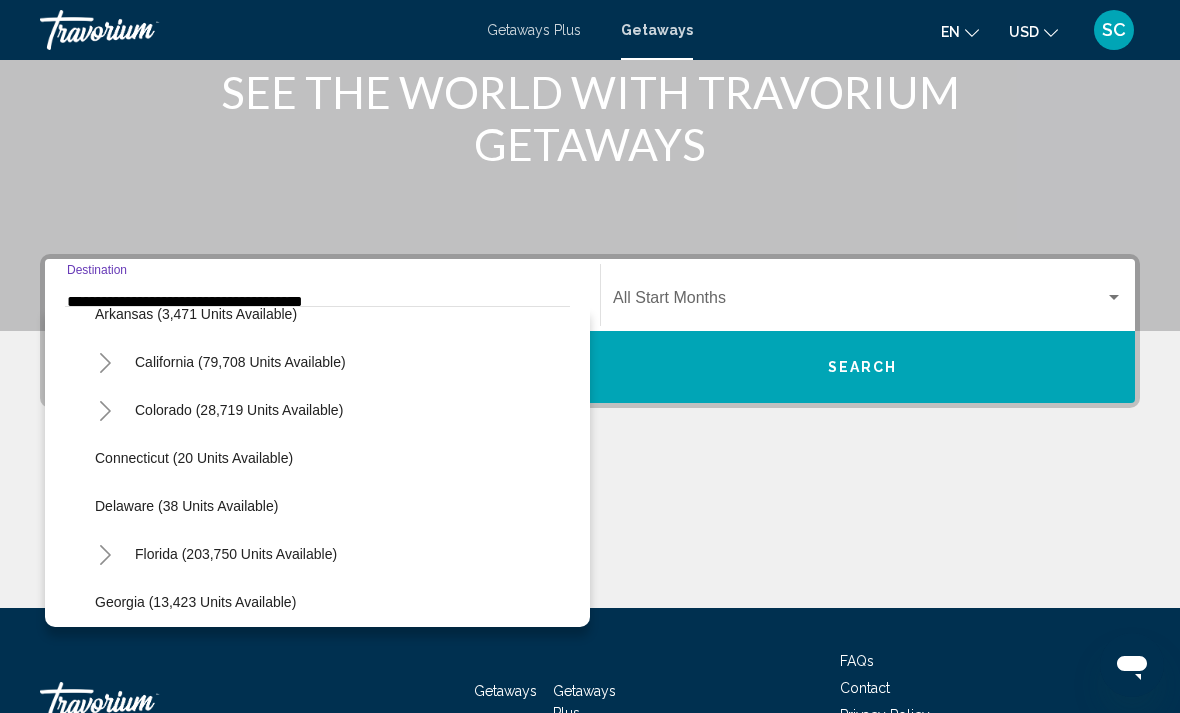 click 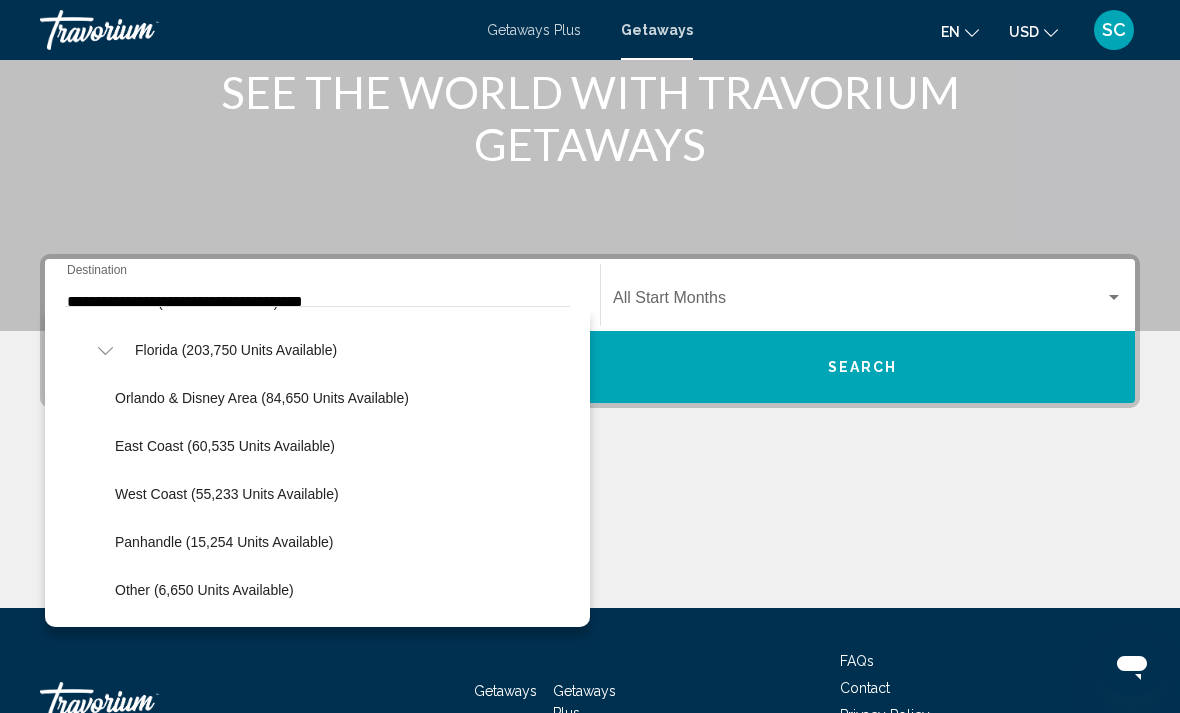 scroll, scrollTop: 379, scrollLeft: 0, axis: vertical 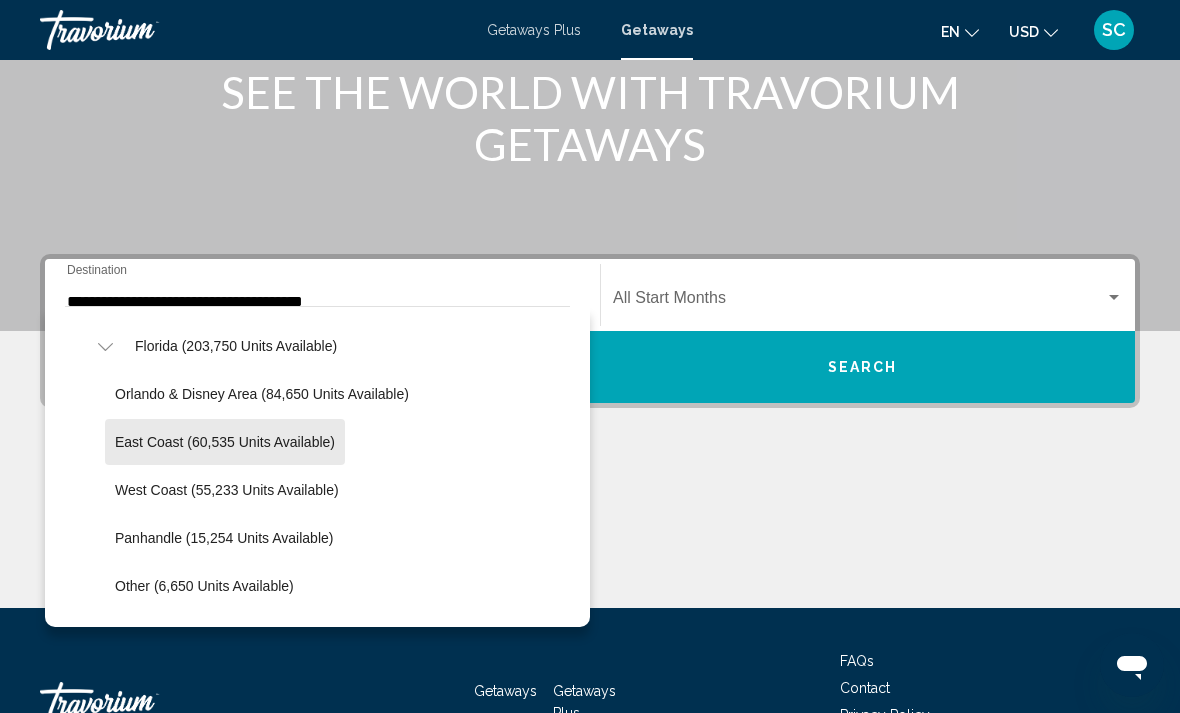 click on "East Coast (60,535 units available)" 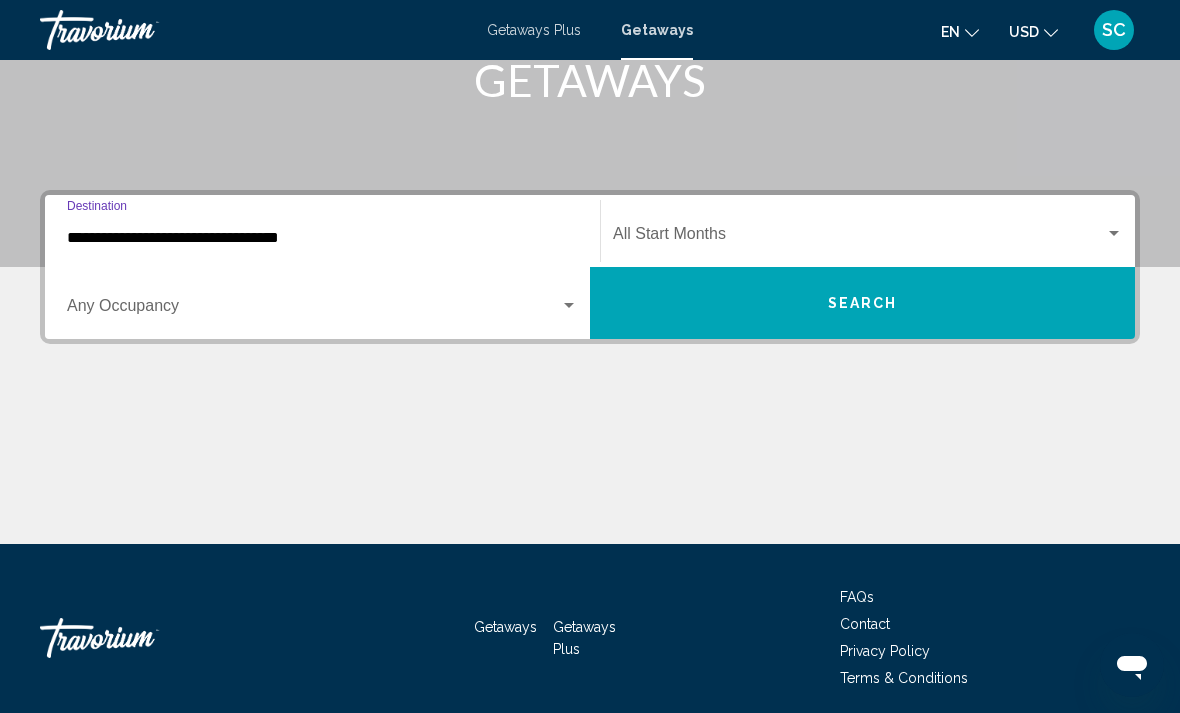scroll, scrollTop: 344, scrollLeft: 0, axis: vertical 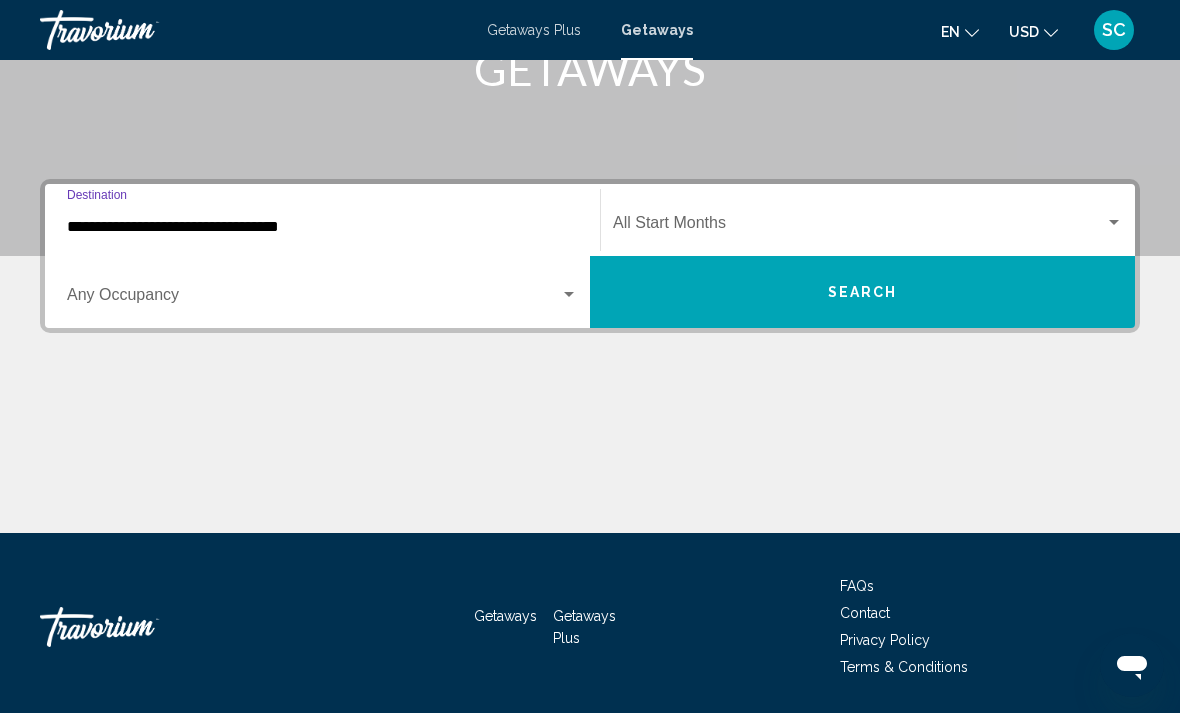 click at bounding box center [859, 227] 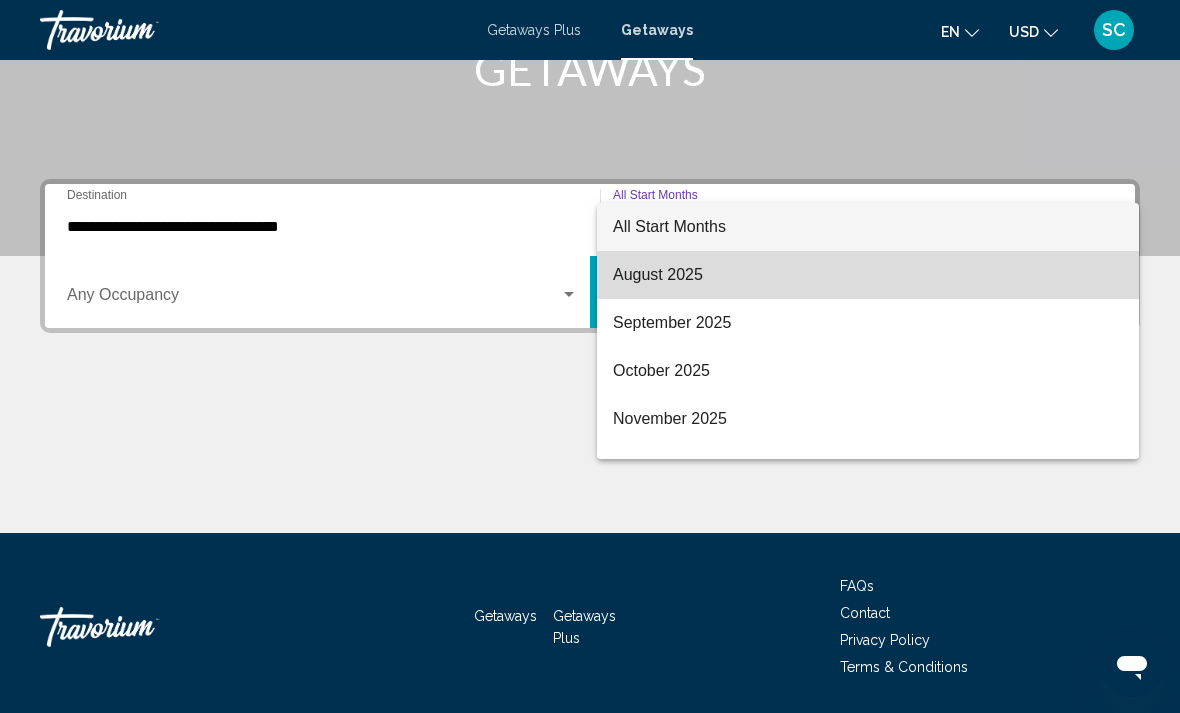click on "August 2025" at bounding box center [868, 275] 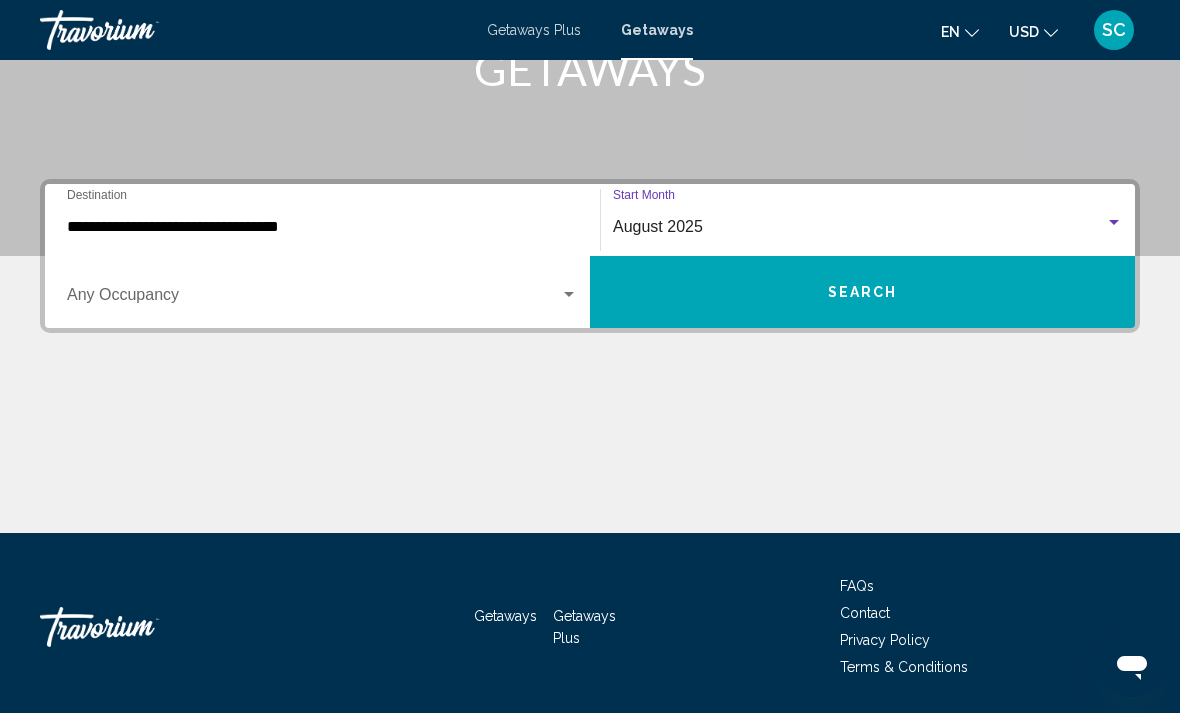 click on "Search" at bounding box center [862, 292] 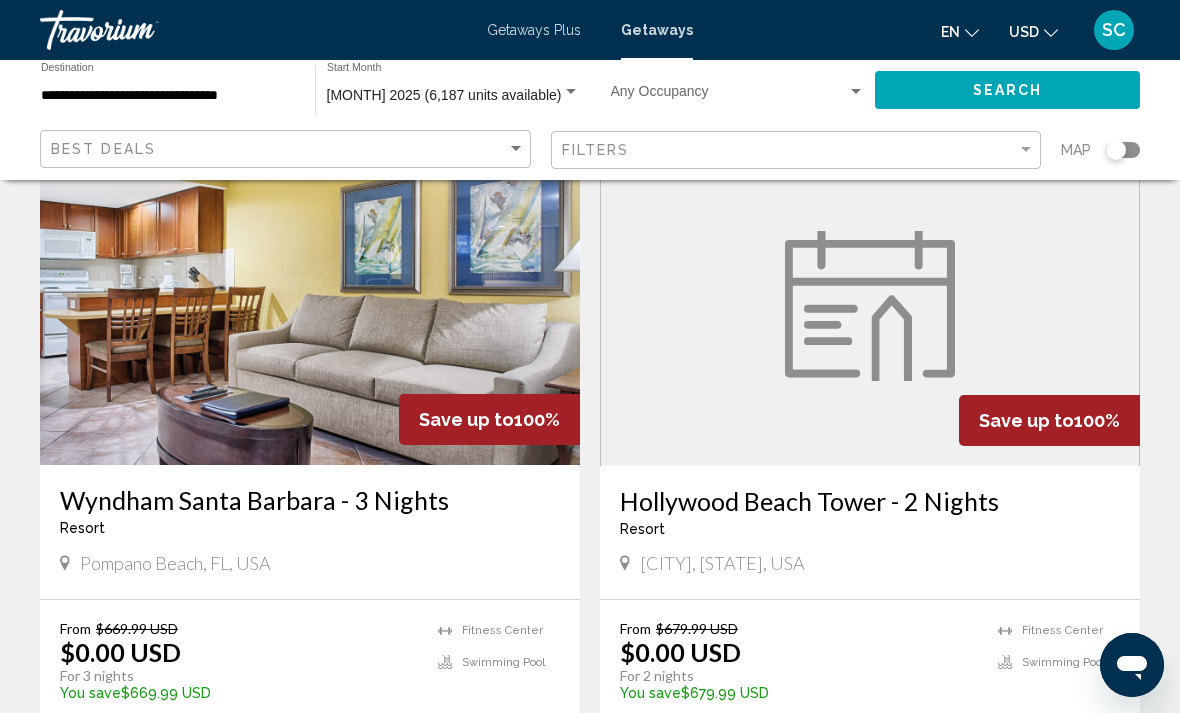 scroll, scrollTop: 1499, scrollLeft: 0, axis: vertical 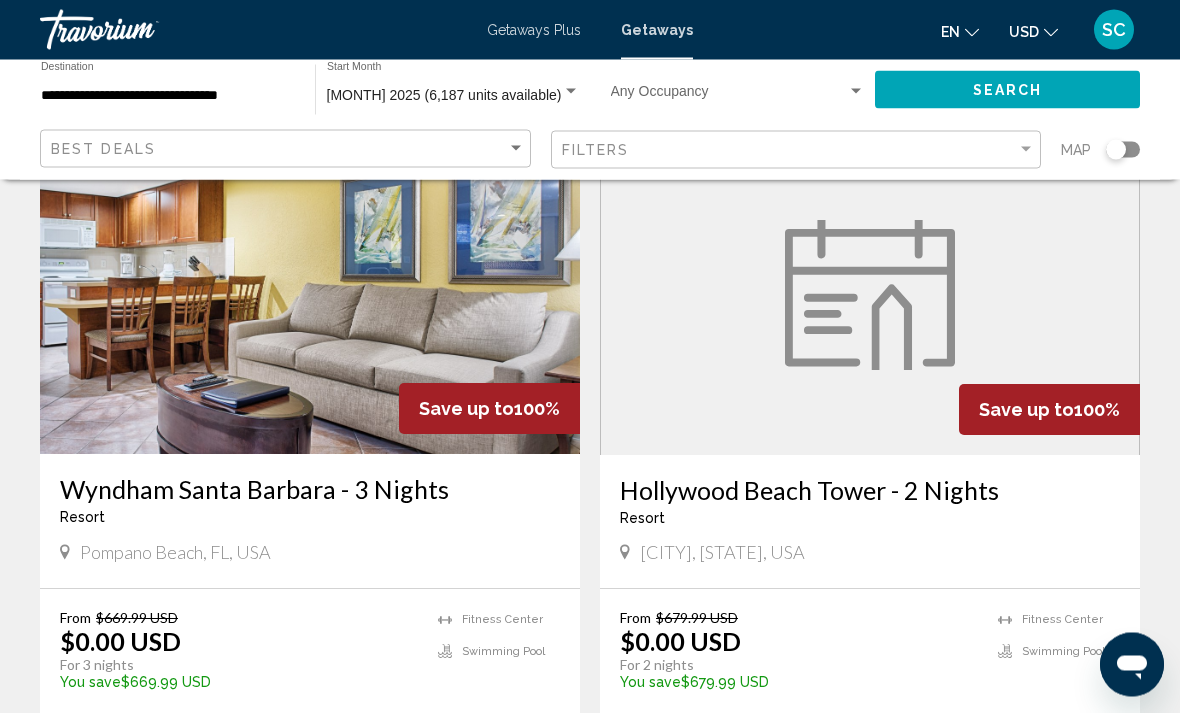 click at bounding box center (870, 296) 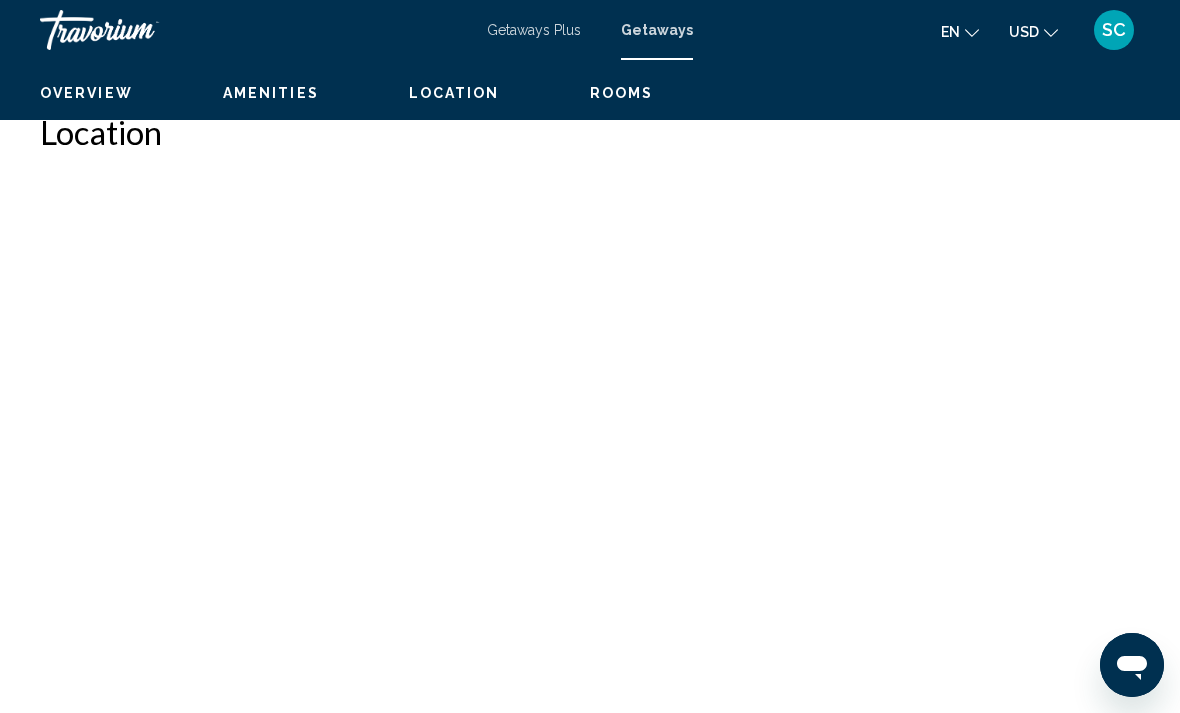 scroll, scrollTop: 0, scrollLeft: 0, axis: both 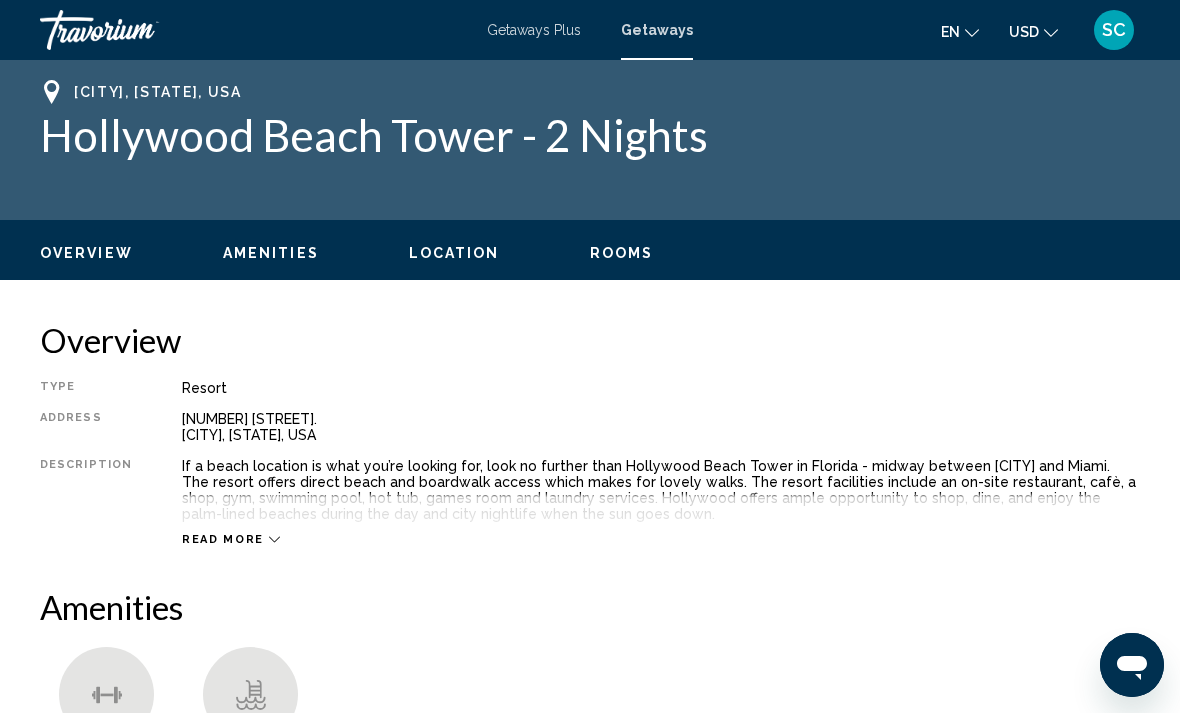 click on "Rooms" at bounding box center (622, 253) 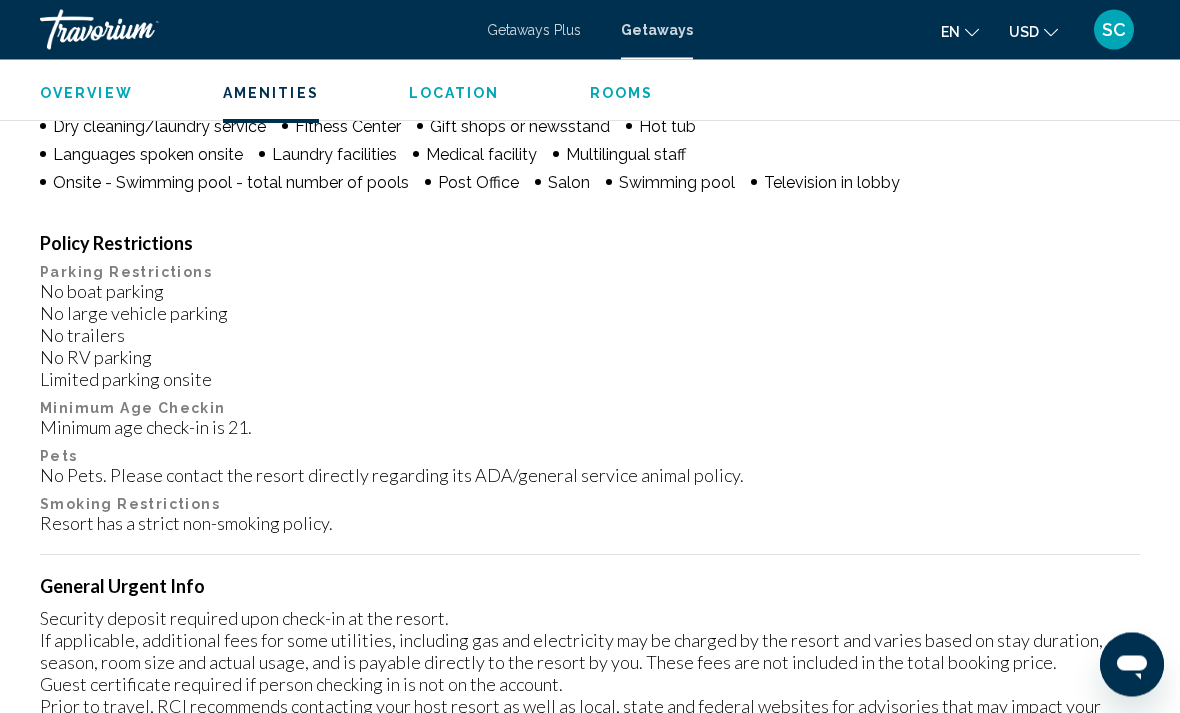 scroll, scrollTop: 1901, scrollLeft: 0, axis: vertical 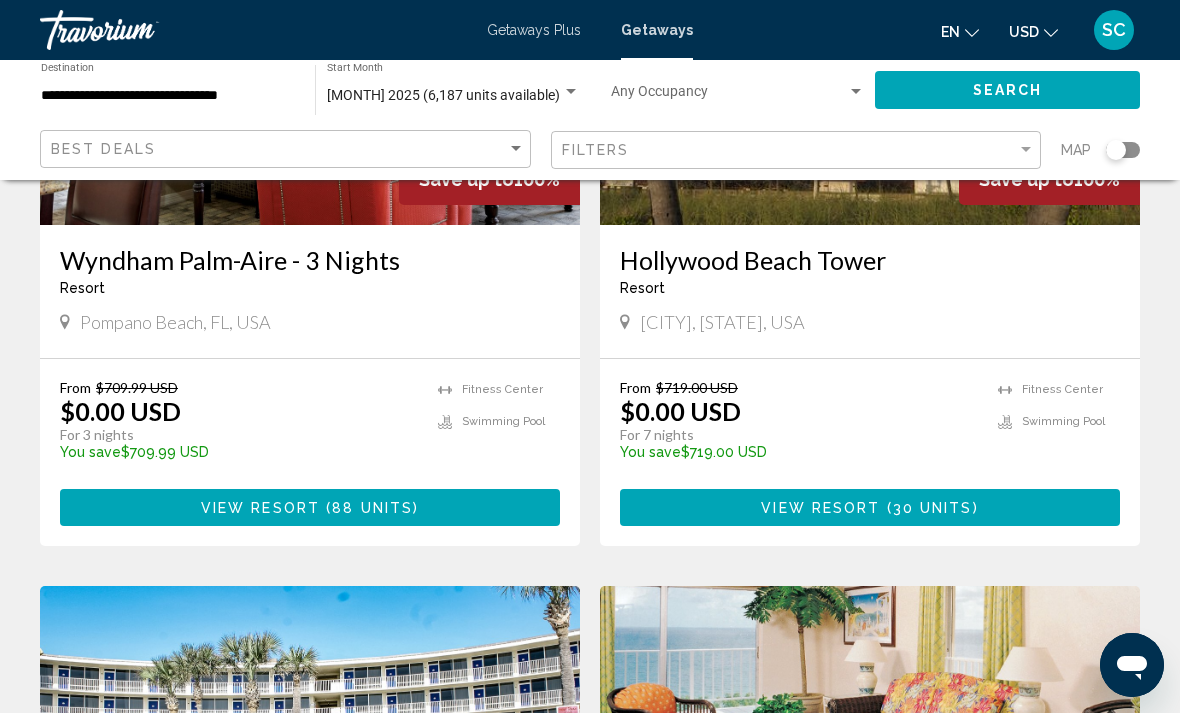 click on "Hollywood Beach Tower" at bounding box center (870, 260) 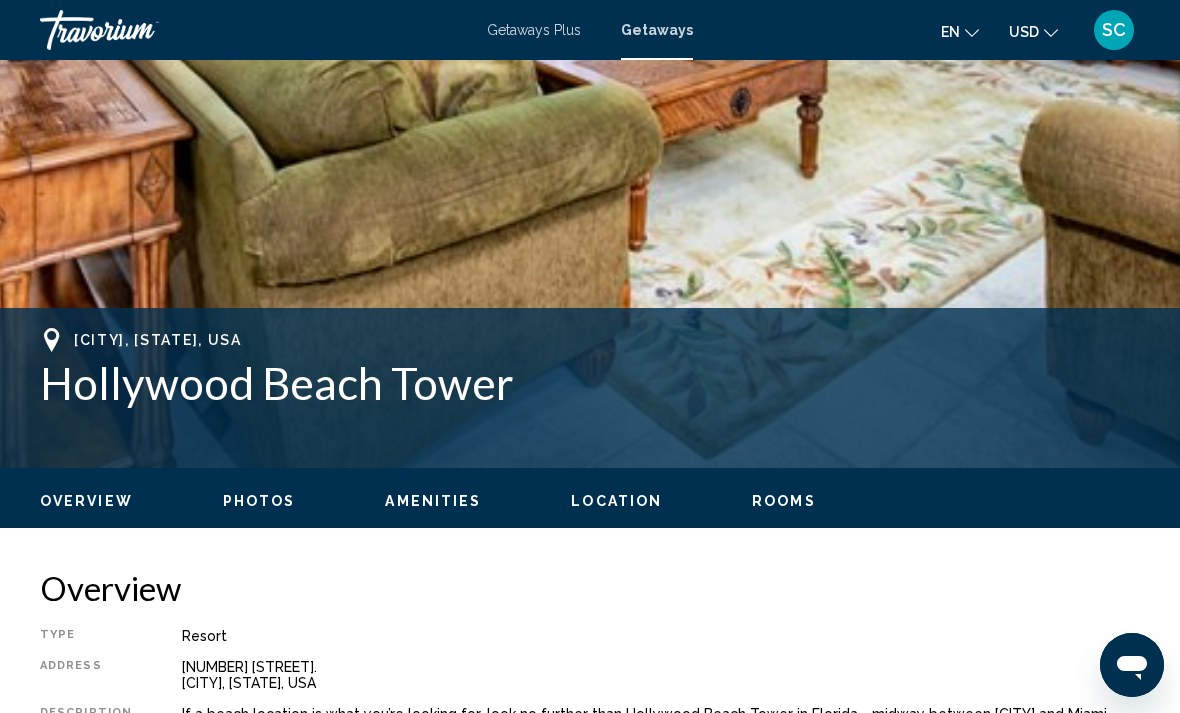 scroll, scrollTop: 650, scrollLeft: 0, axis: vertical 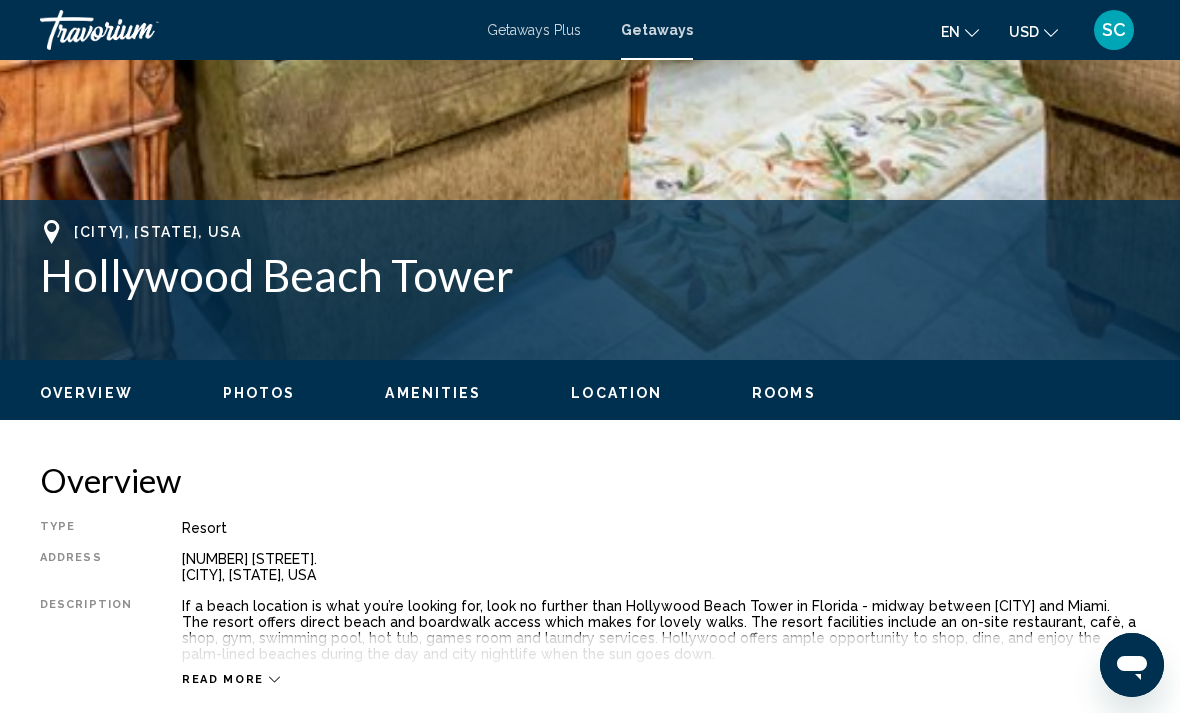 click on "Rooms" at bounding box center [784, 393] 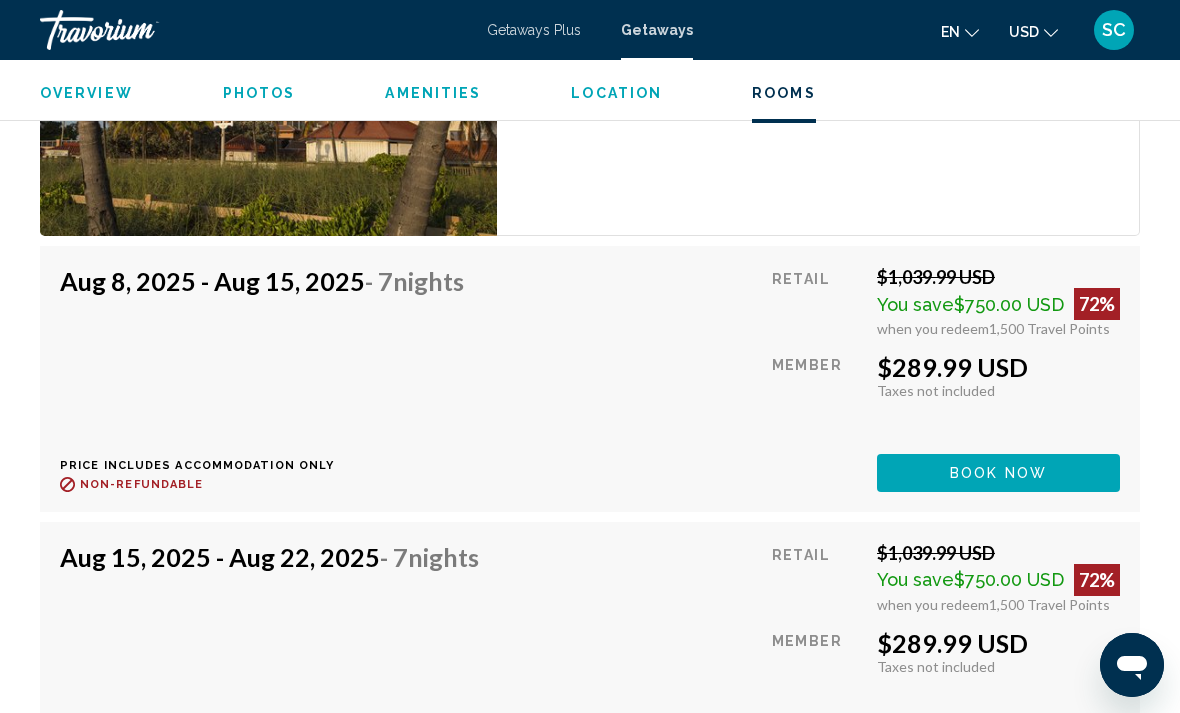 scroll, scrollTop: 4218, scrollLeft: 0, axis: vertical 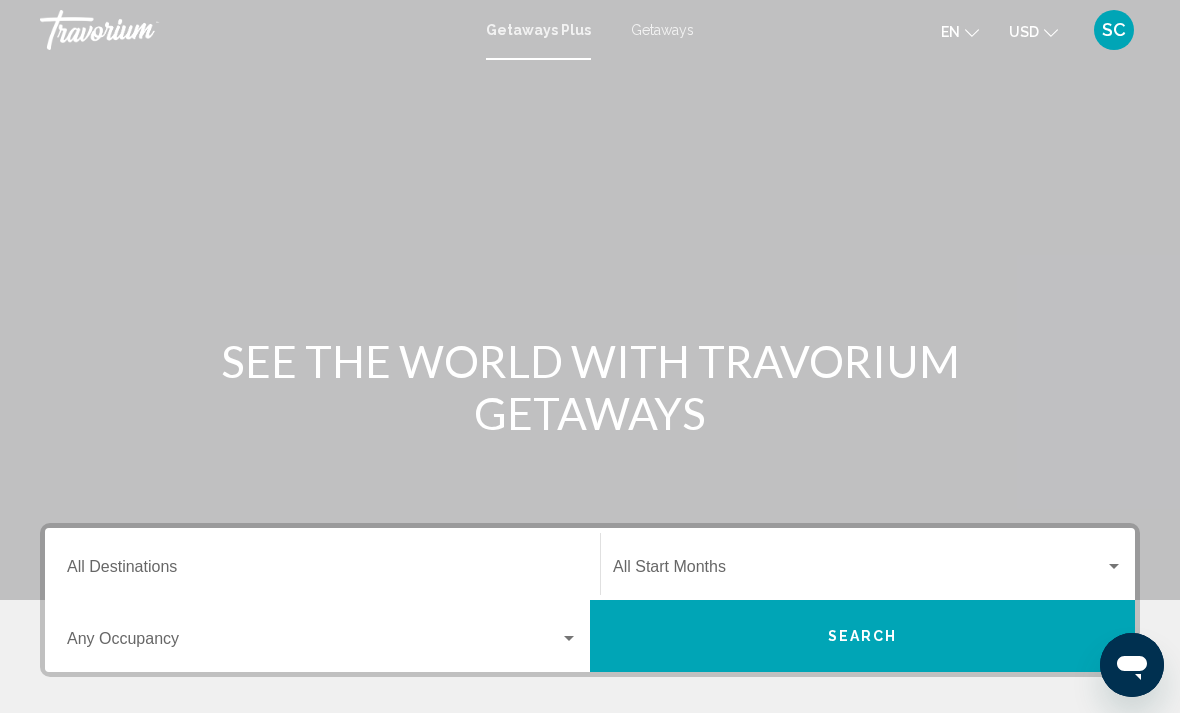click on "Getaways" at bounding box center (662, 30) 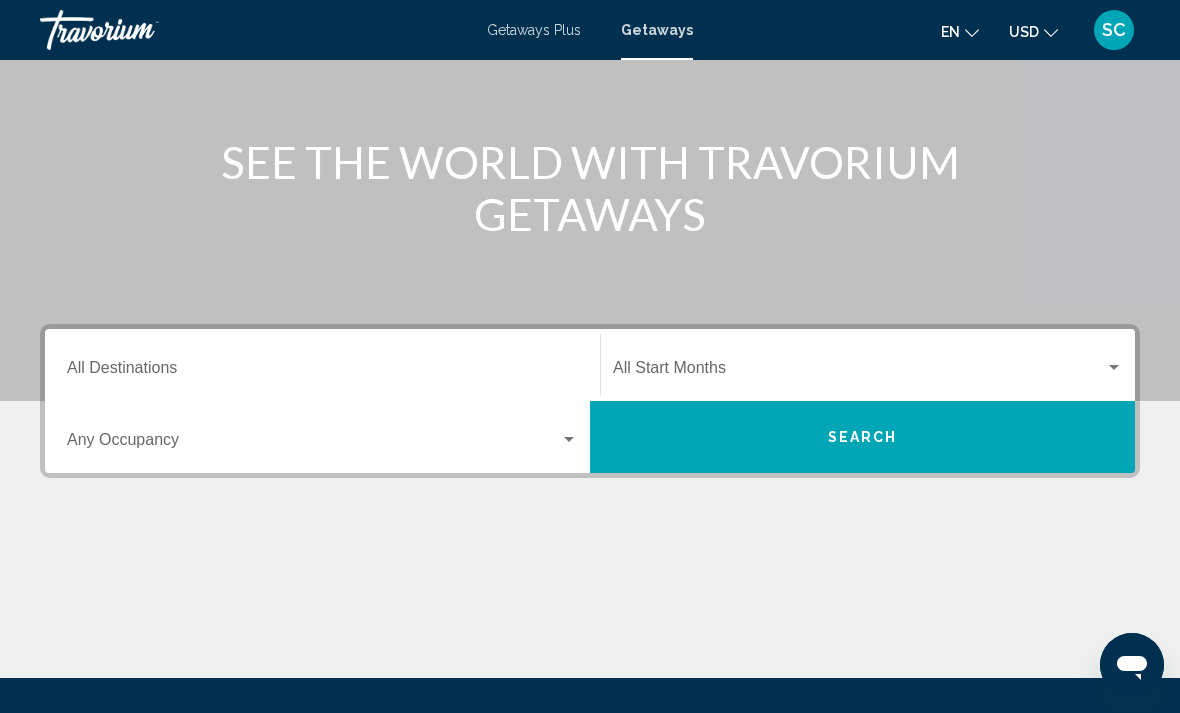 click on "Destination All Destinations" at bounding box center [322, 372] 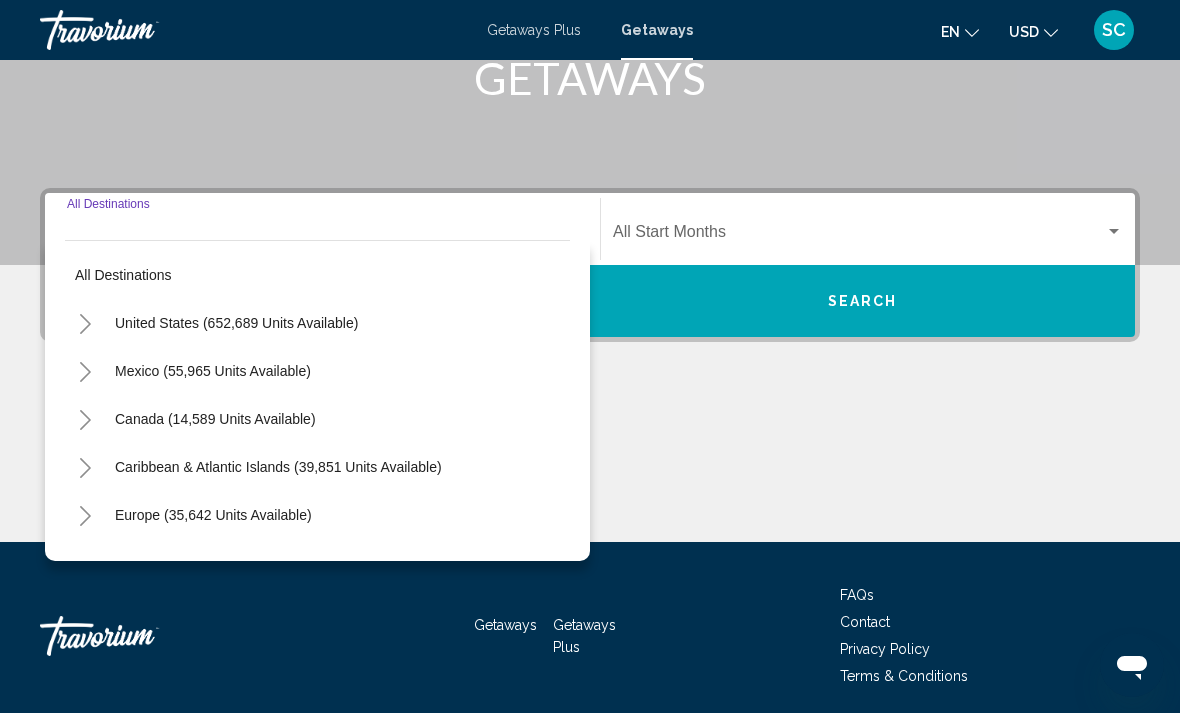 scroll, scrollTop: 344, scrollLeft: 0, axis: vertical 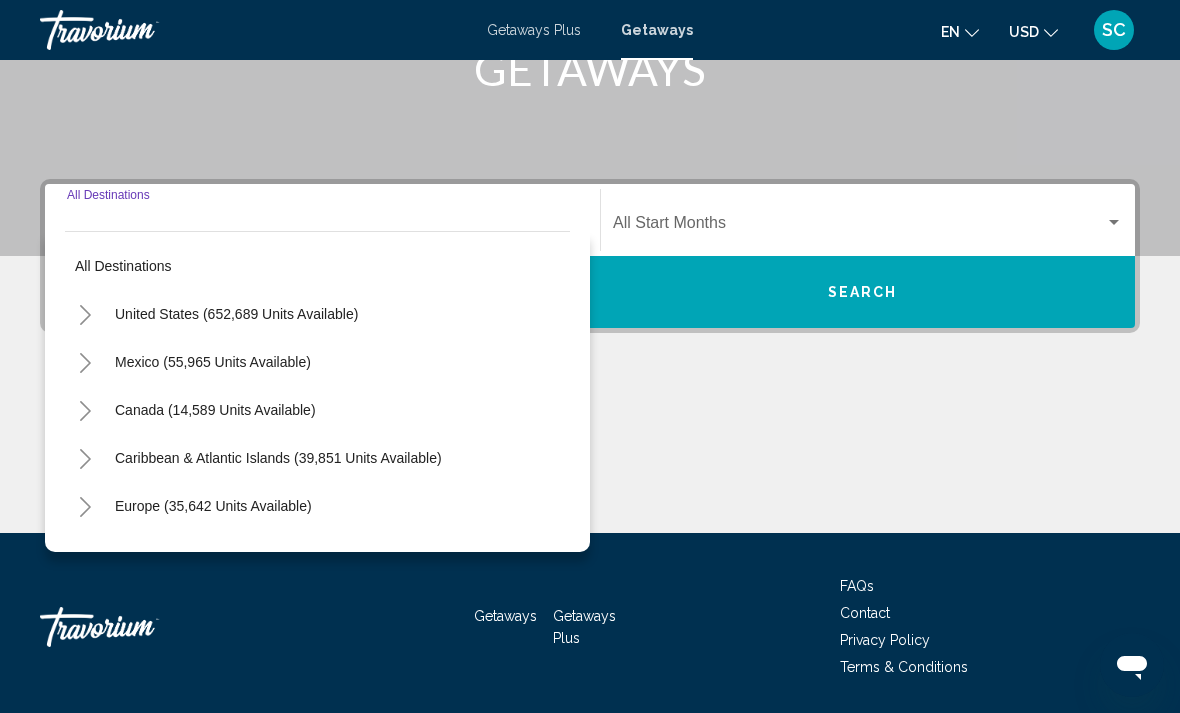 click on "United States (652,689 units available)" at bounding box center (213, 362) 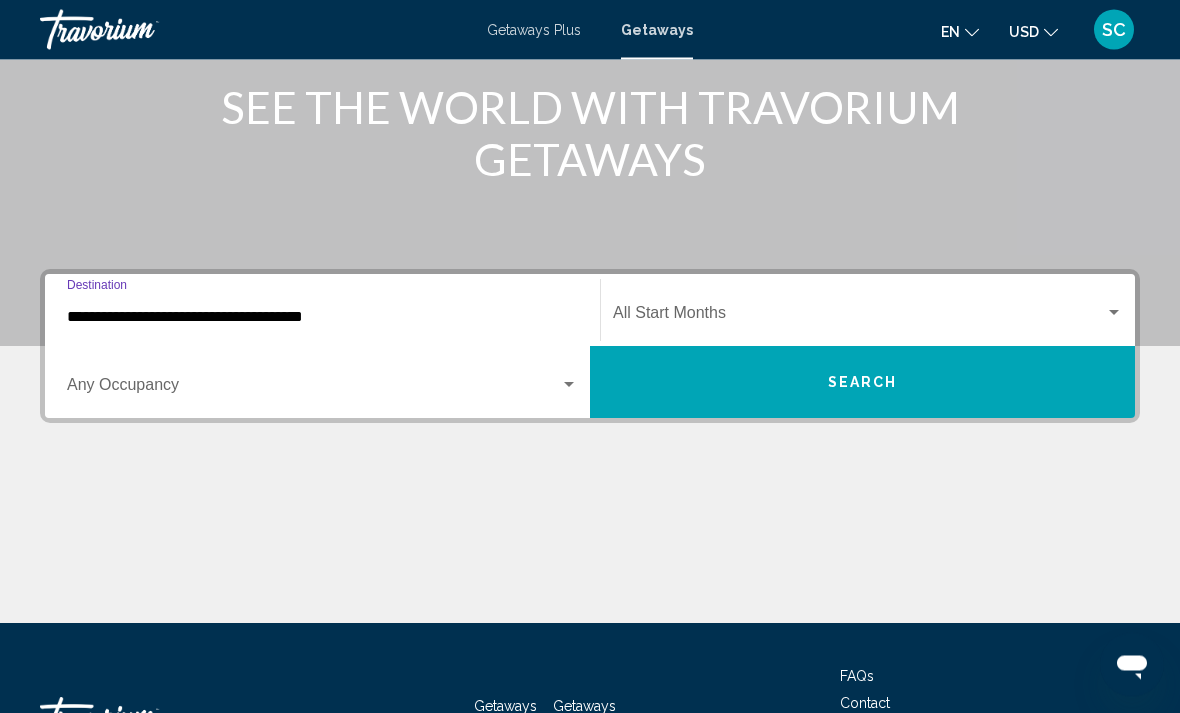 scroll, scrollTop: 252, scrollLeft: 0, axis: vertical 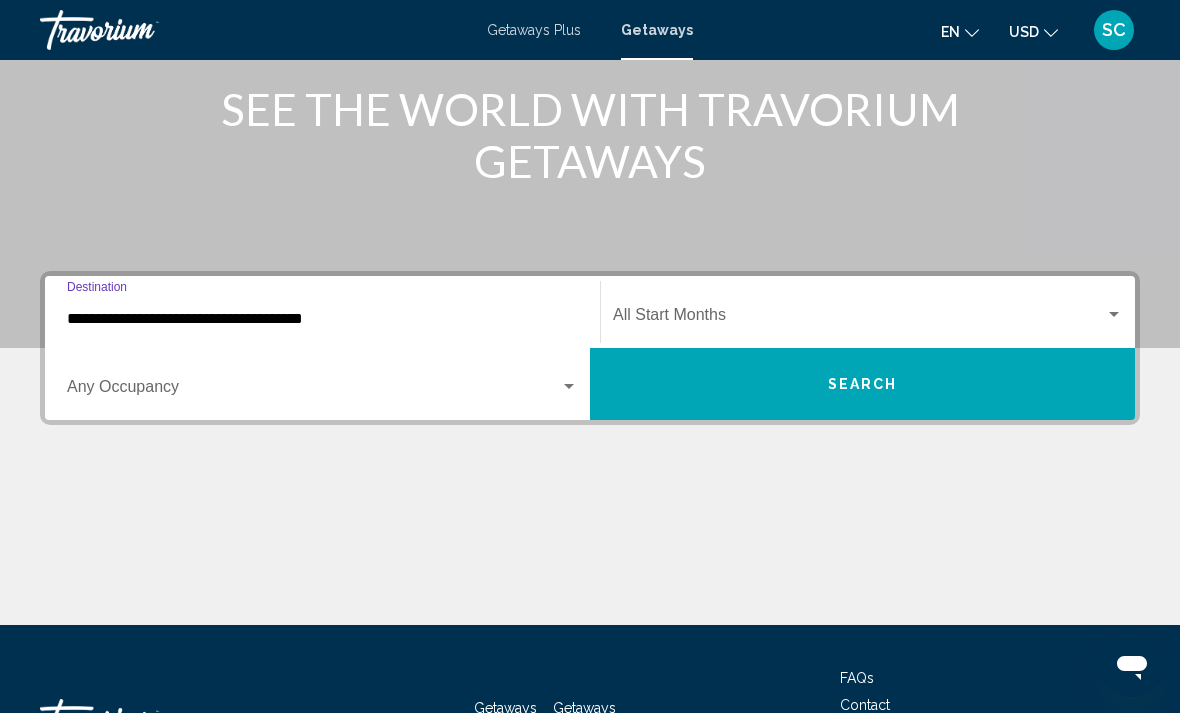 click on "**********" at bounding box center [322, 319] 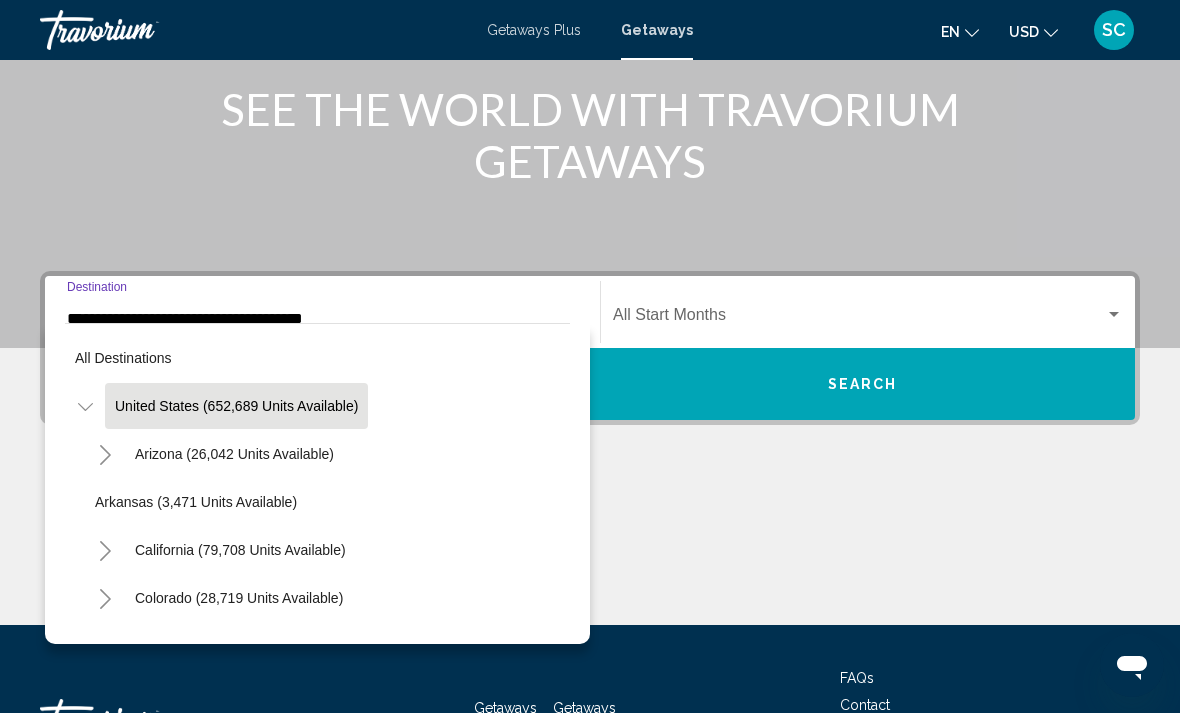scroll, scrollTop: 302, scrollLeft: 0, axis: vertical 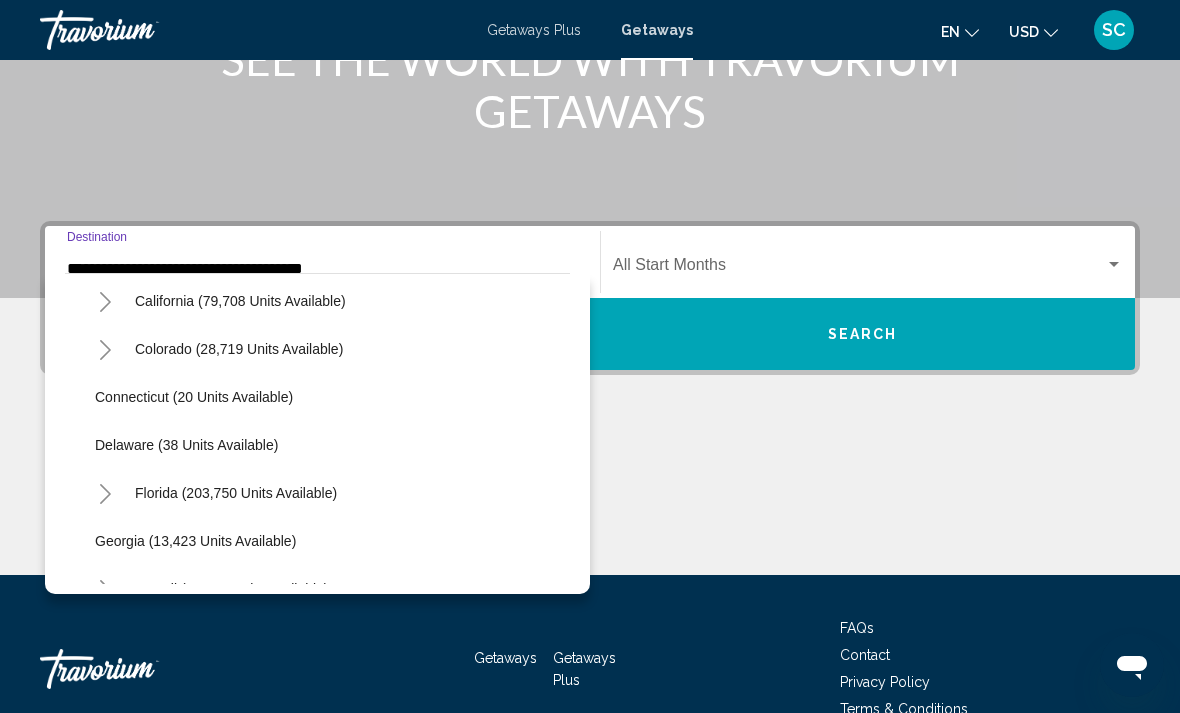 click on "Florida (203,750 units available)" 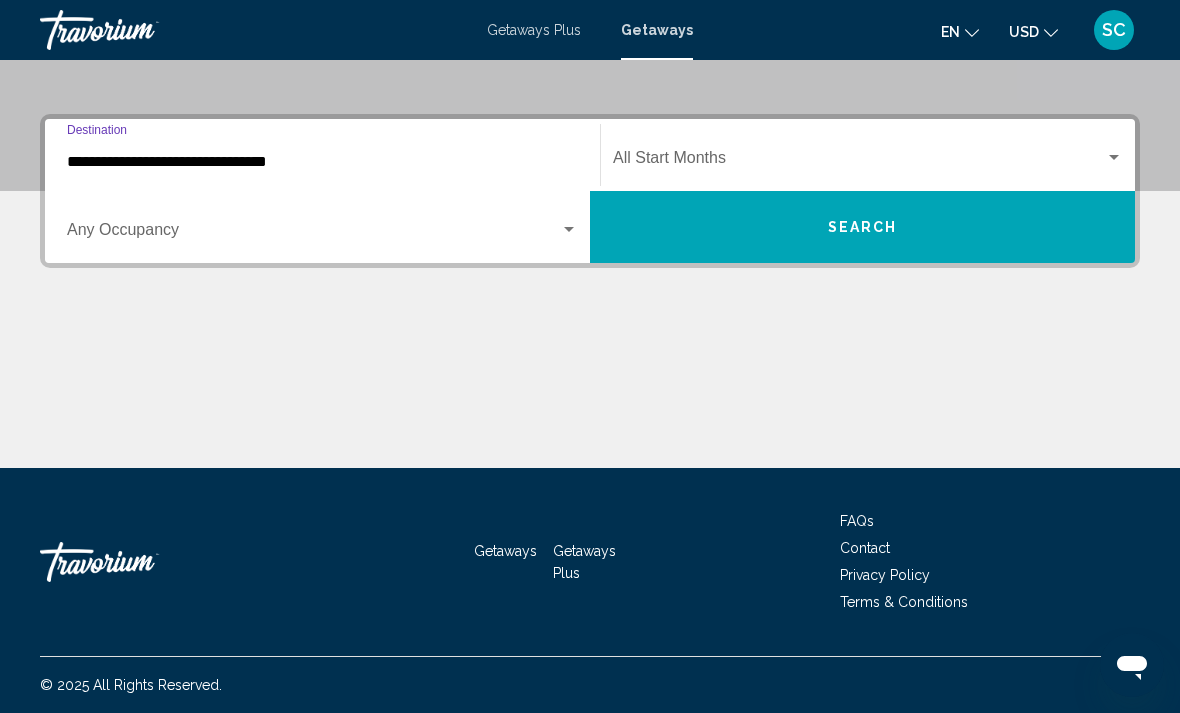 click on "**********" at bounding box center (322, 162) 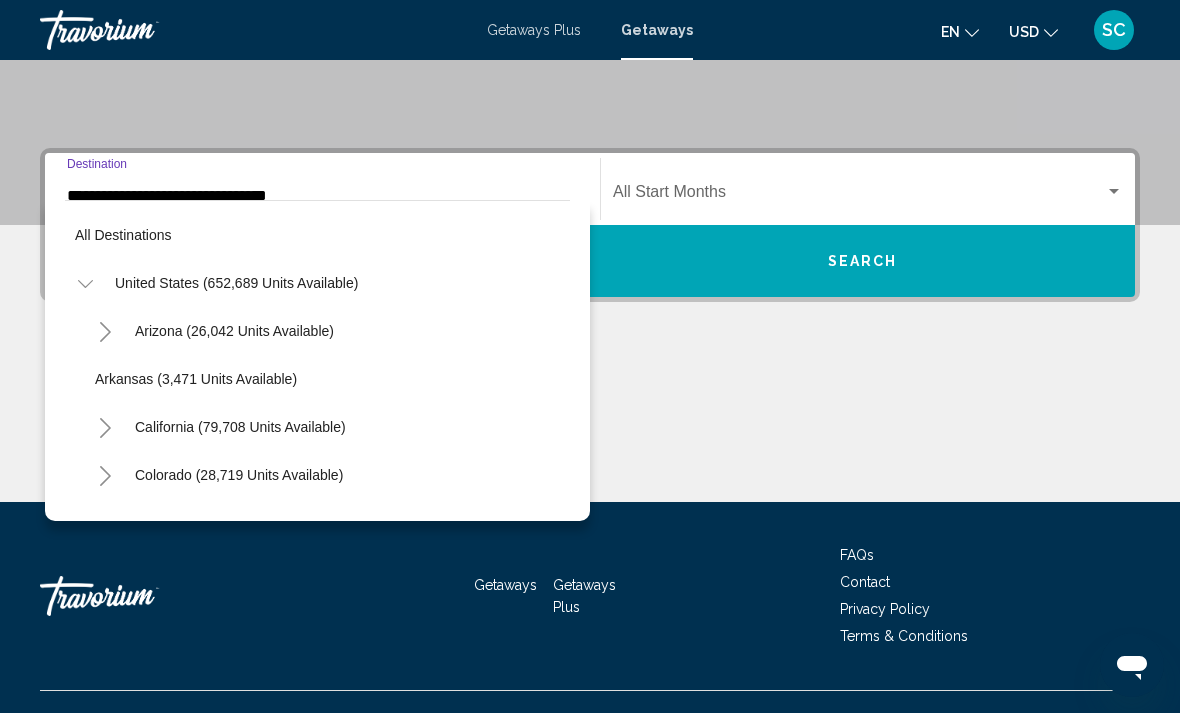 scroll, scrollTop: 263, scrollLeft: 0, axis: vertical 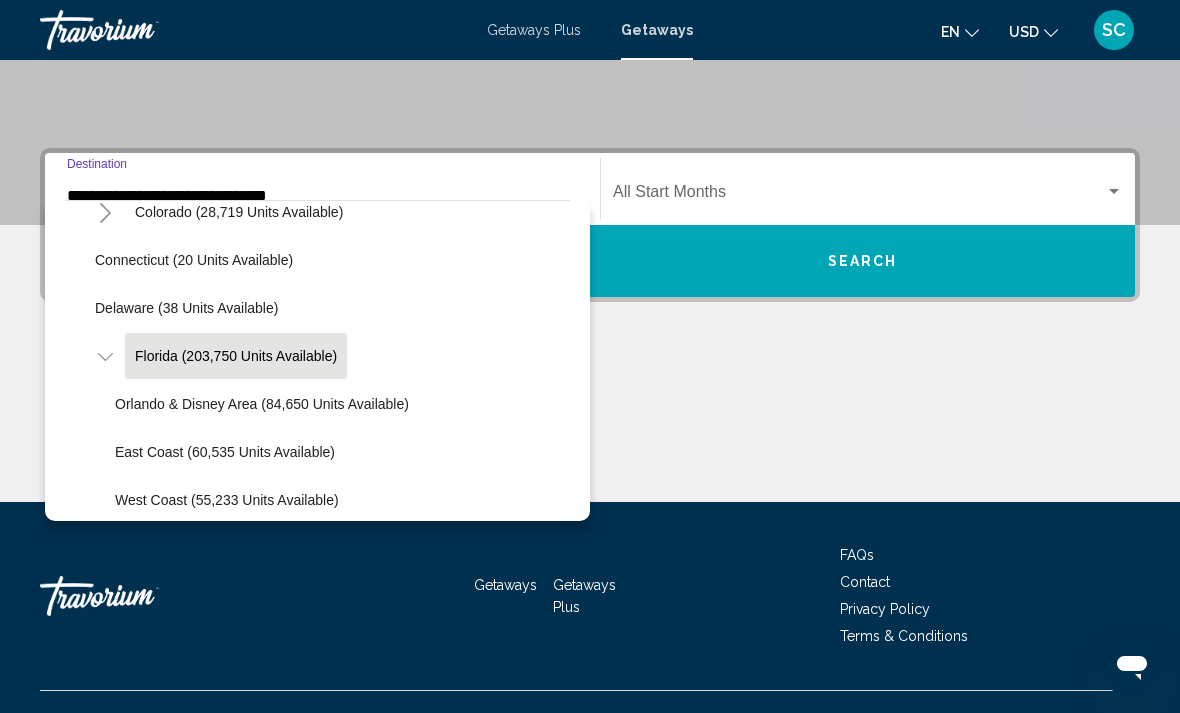 click on "East Coast (60,535 units available)" 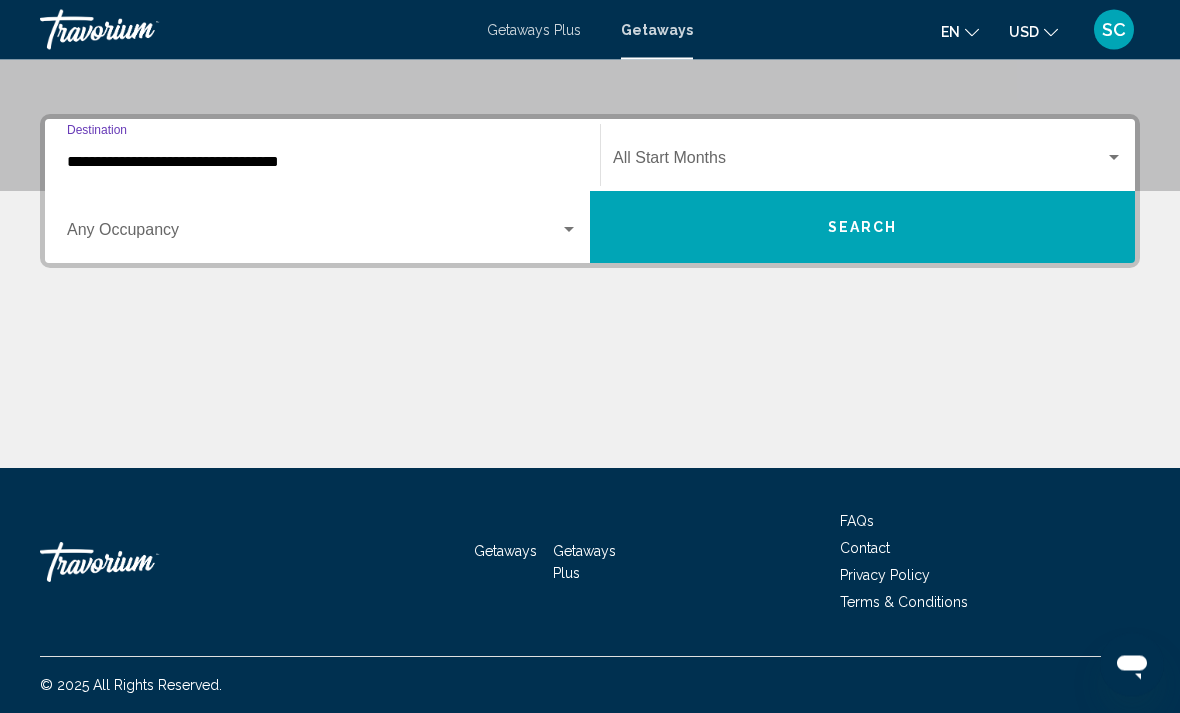 scroll, scrollTop: 409, scrollLeft: 0, axis: vertical 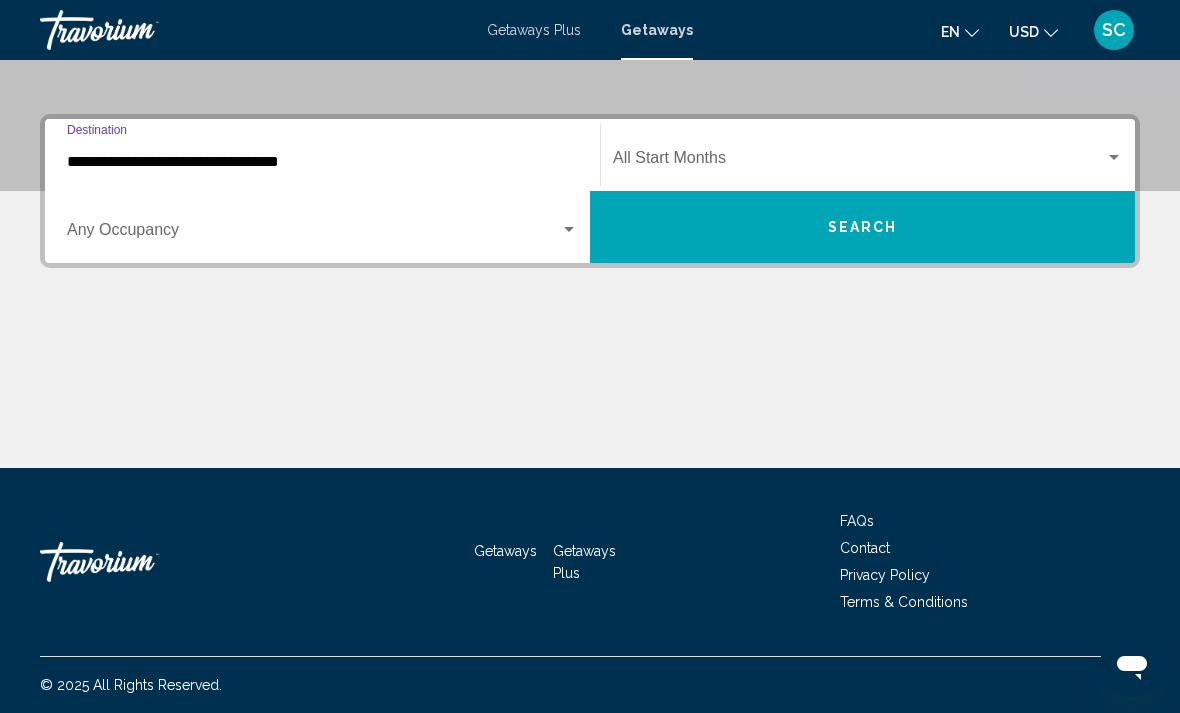 click at bounding box center [859, 162] 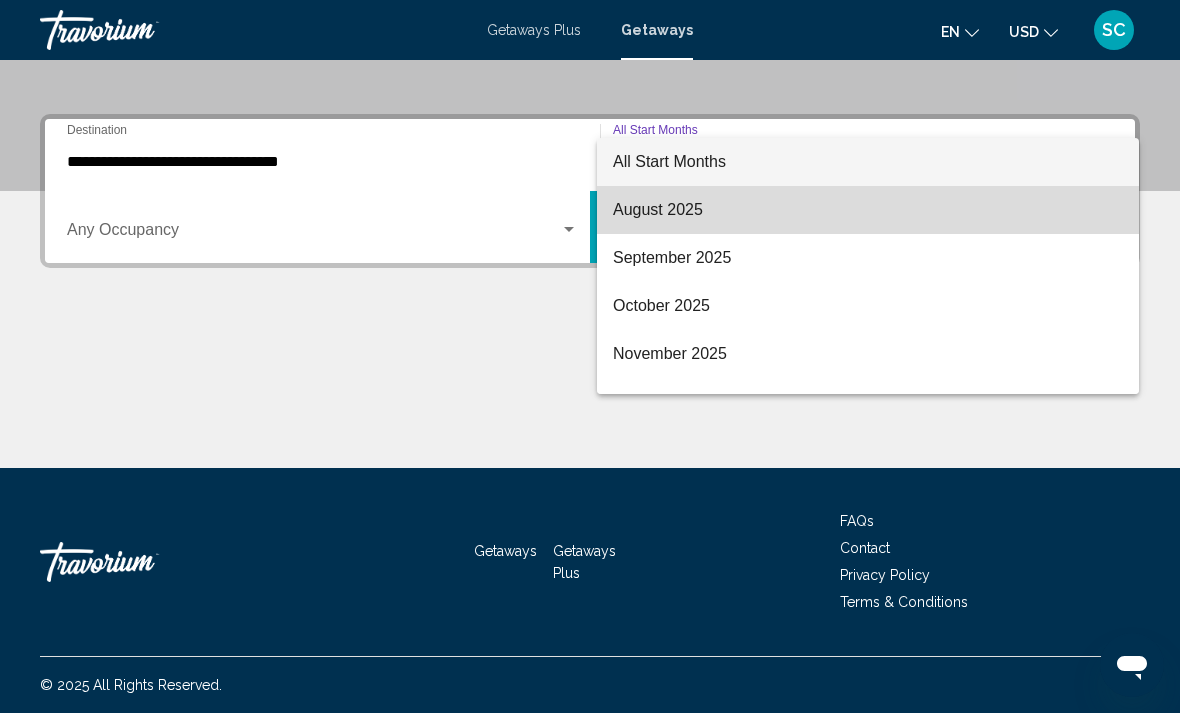 click on "August 2025" at bounding box center (868, 210) 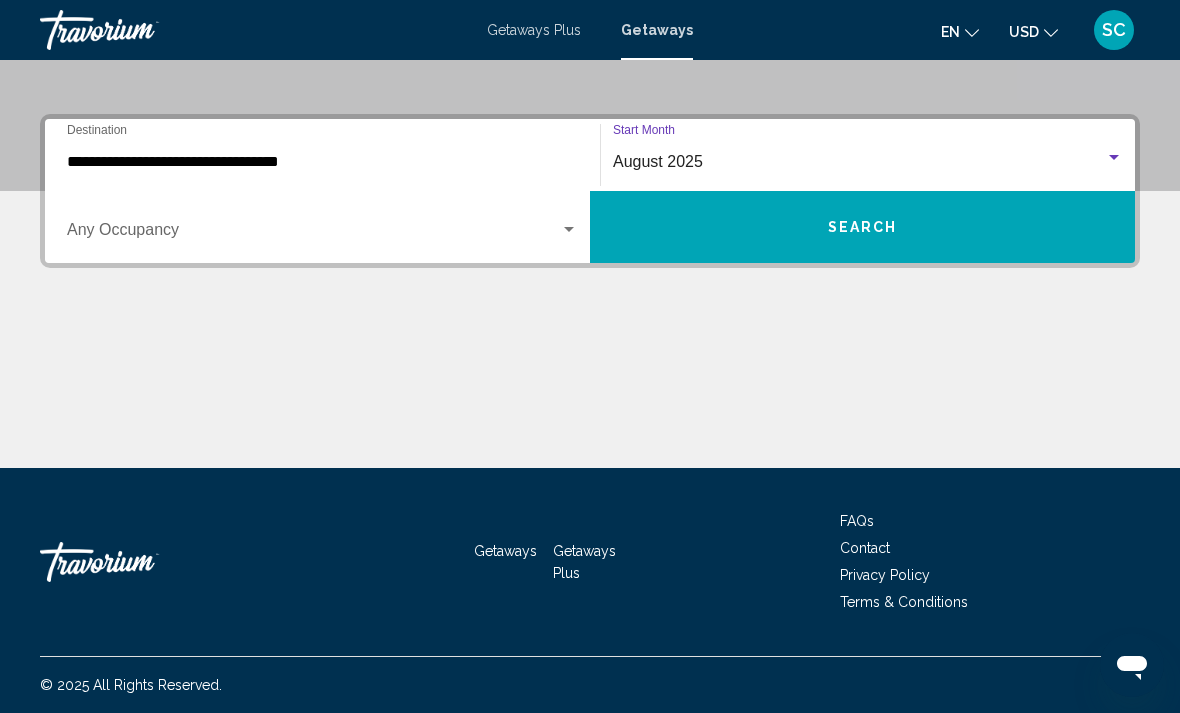 click on "Search" at bounding box center (863, 228) 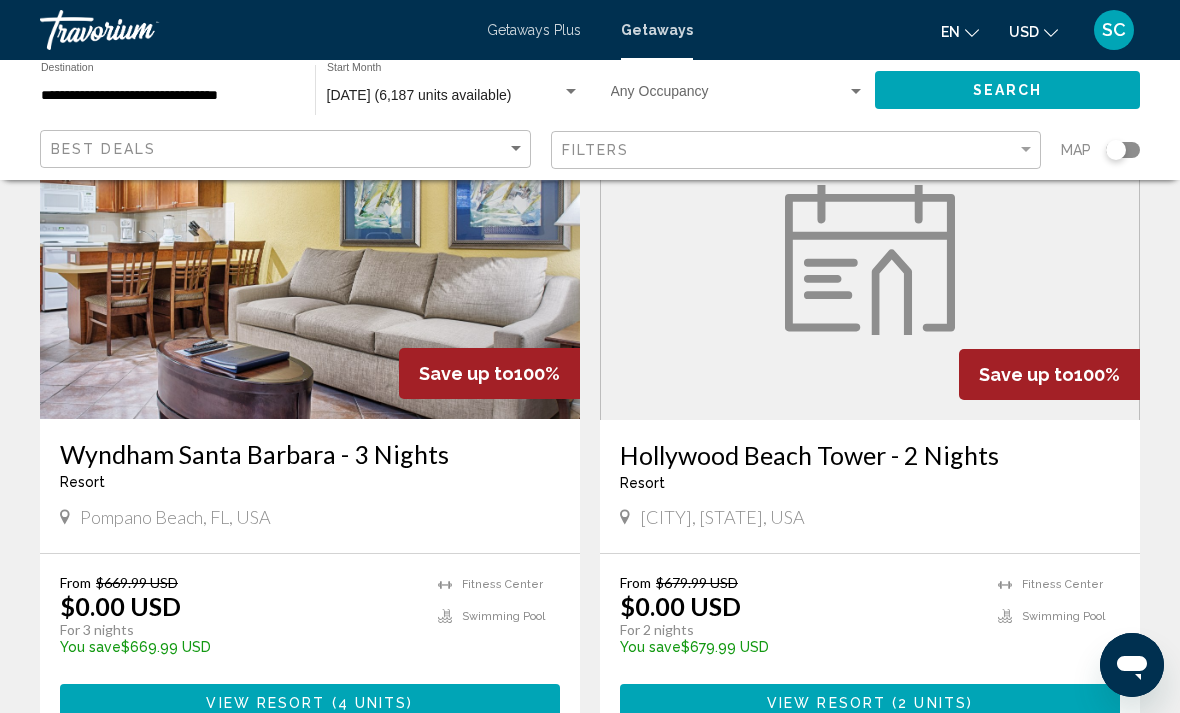 scroll, scrollTop: 1536, scrollLeft: 0, axis: vertical 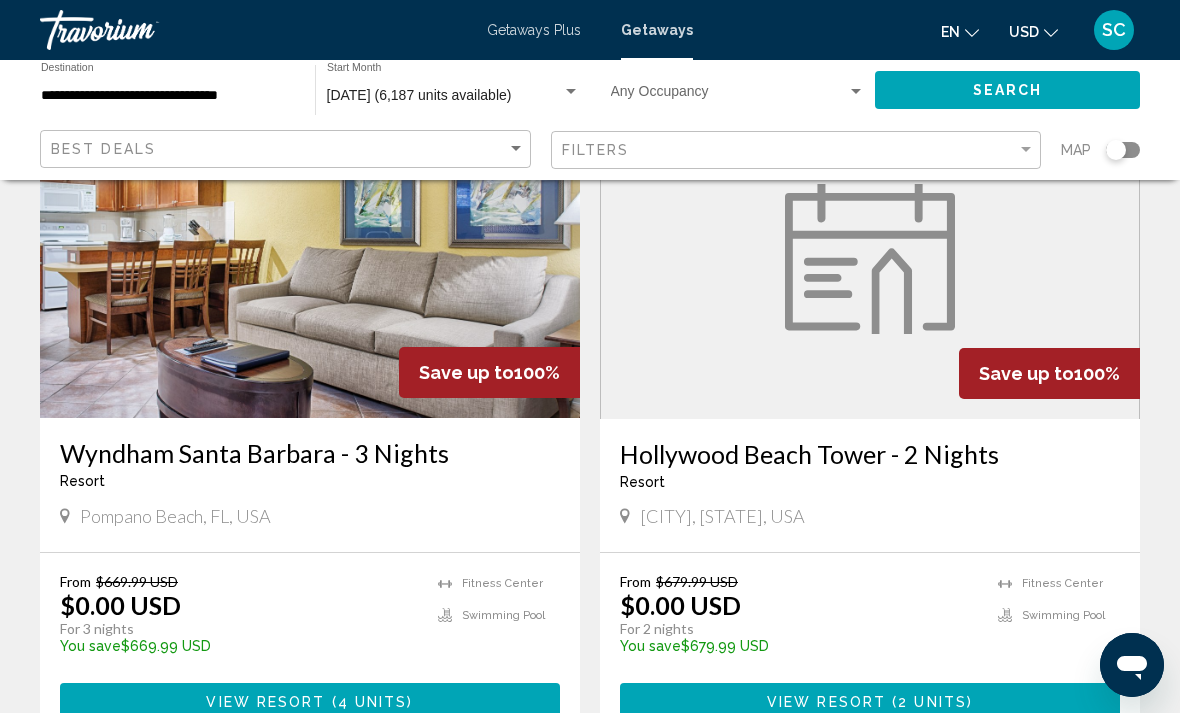 click on "Hollywood Beach Tower - 2 Nights" at bounding box center (870, 454) 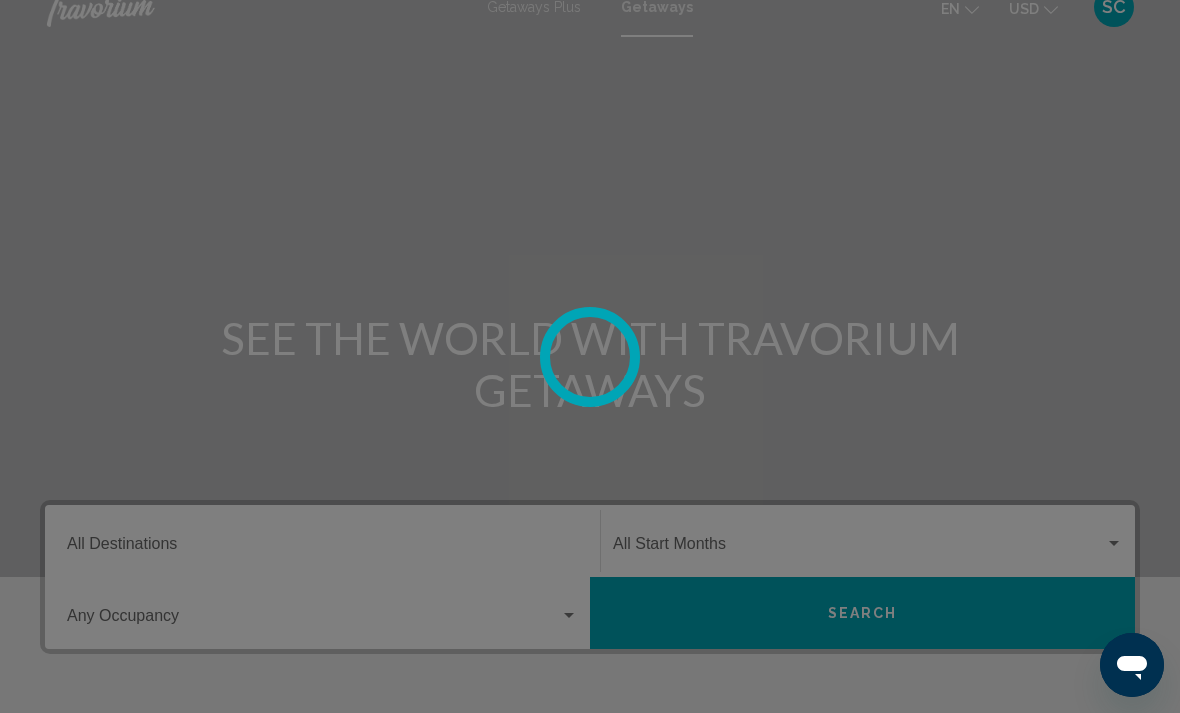 scroll, scrollTop: 0, scrollLeft: 0, axis: both 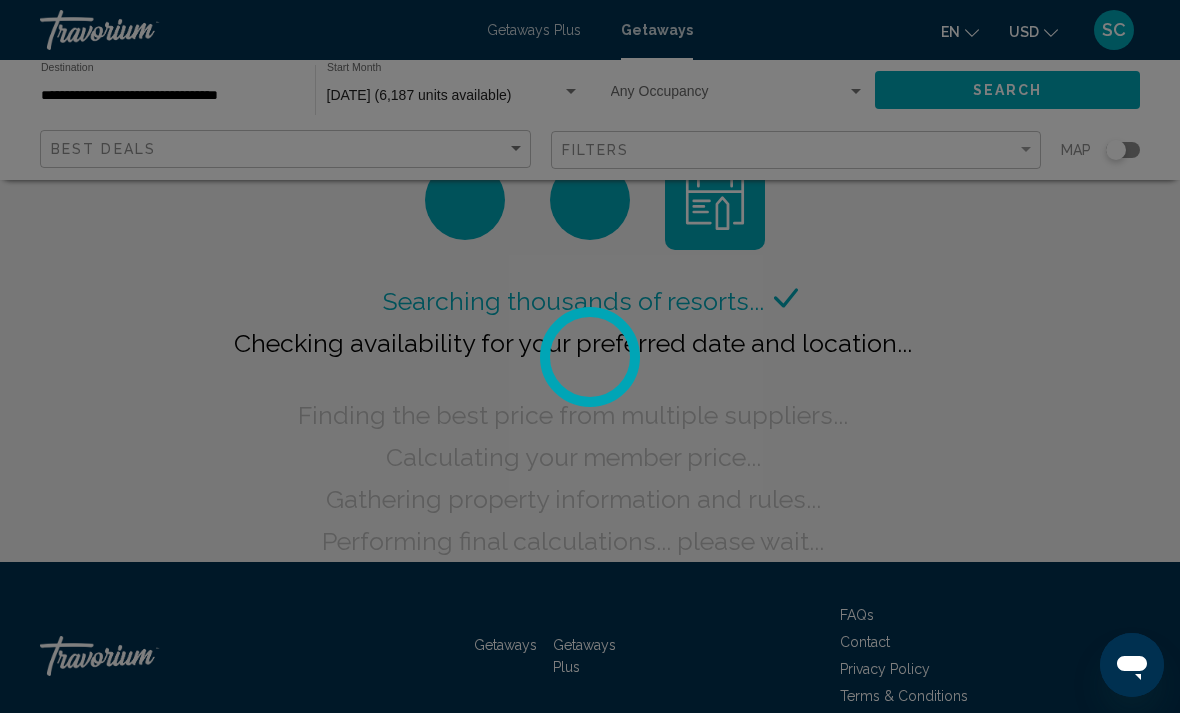 click at bounding box center (590, 356) 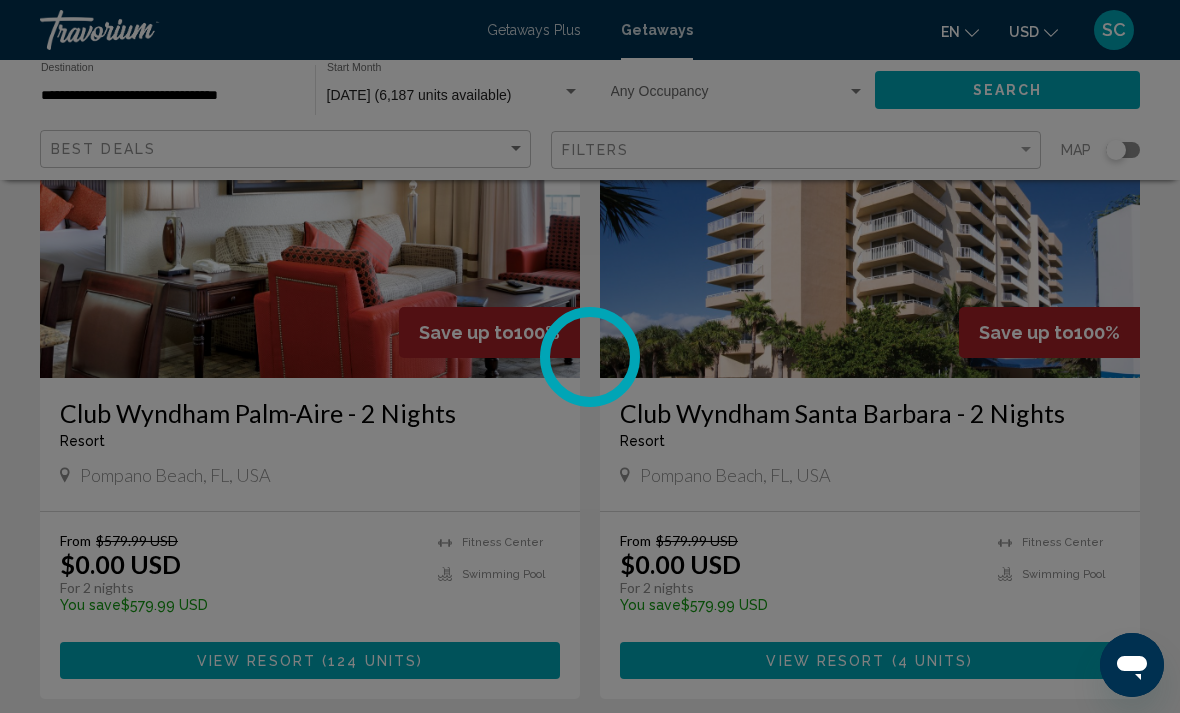 scroll, scrollTop: 0, scrollLeft: 0, axis: both 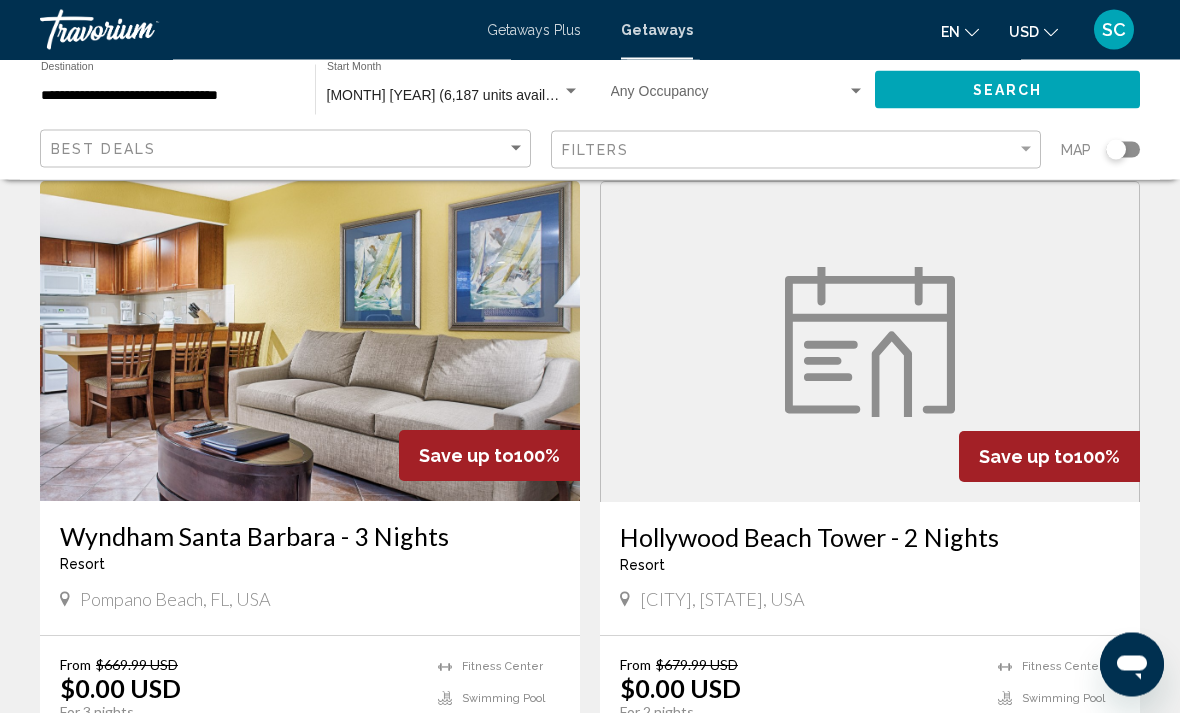 click at bounding box center (870, 343) 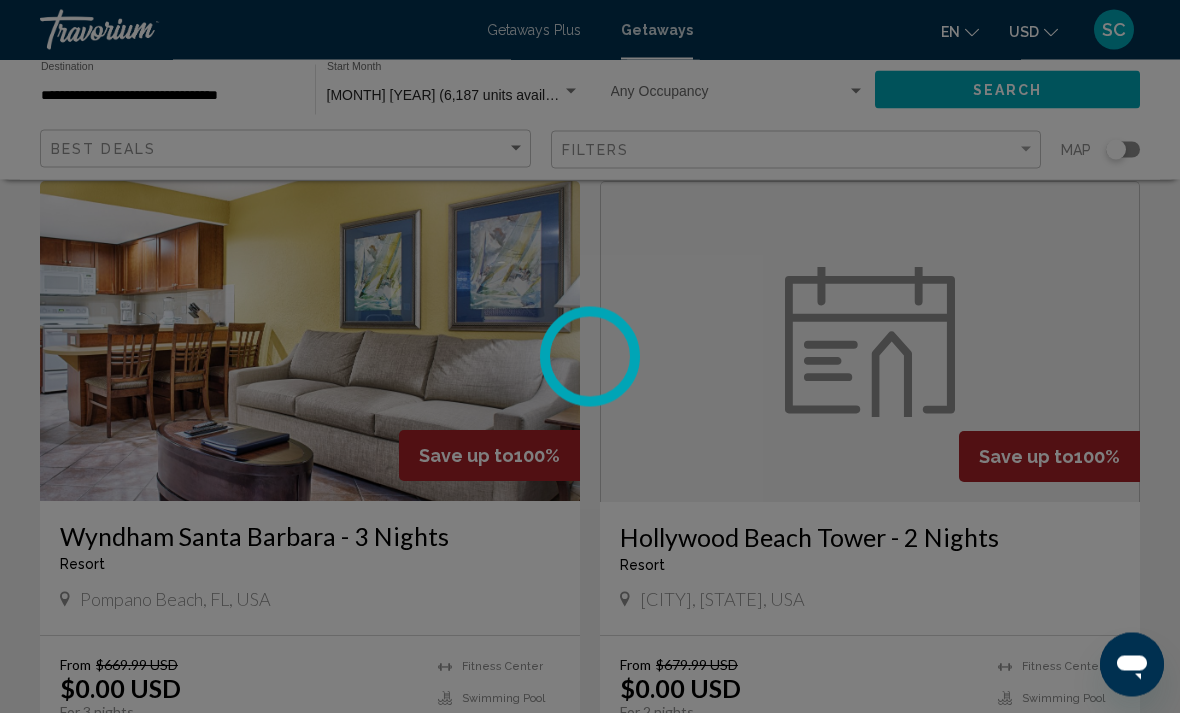 scroll, scrollTop: 1453, scrollLeft: 0, axis: vertical 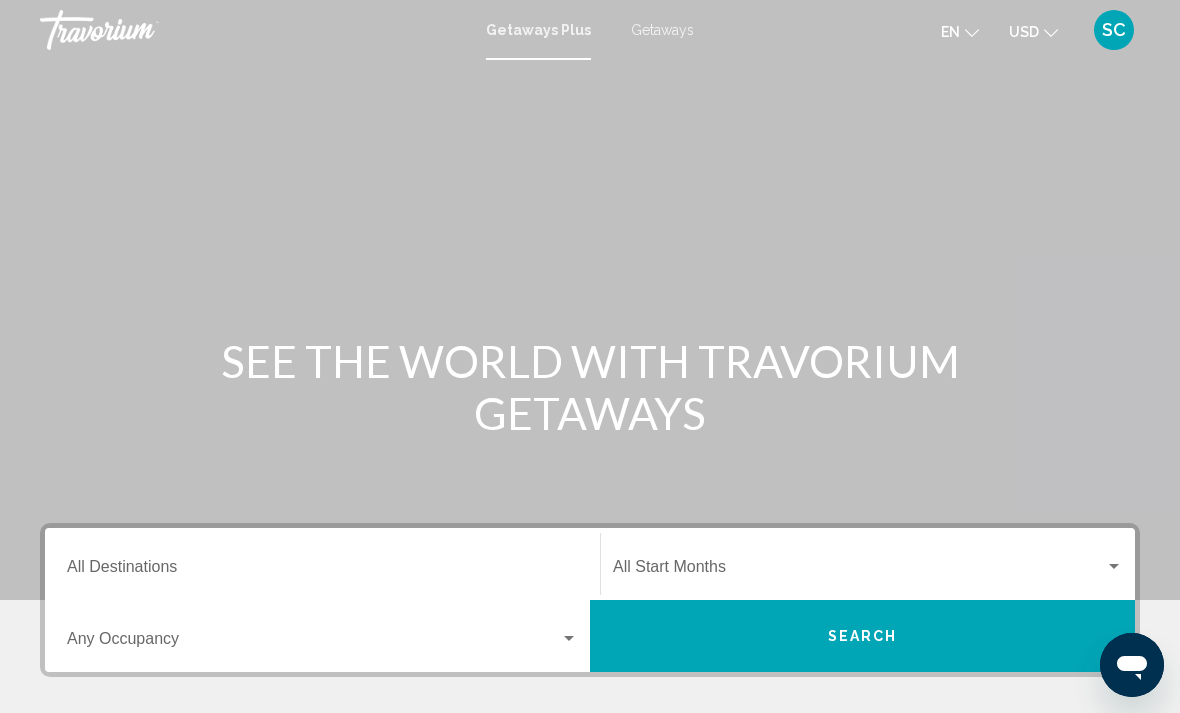 click on "Getaways Plus  Getaways en
English Español Français Italiano Português русский USD
USD ($) MXN (Mex$) CAD (Can$) GBP (£) EUR (€) AUD (A$) NZD (NZ$) CNY (CN¥) SC Login" at bounding box center (590, 30) 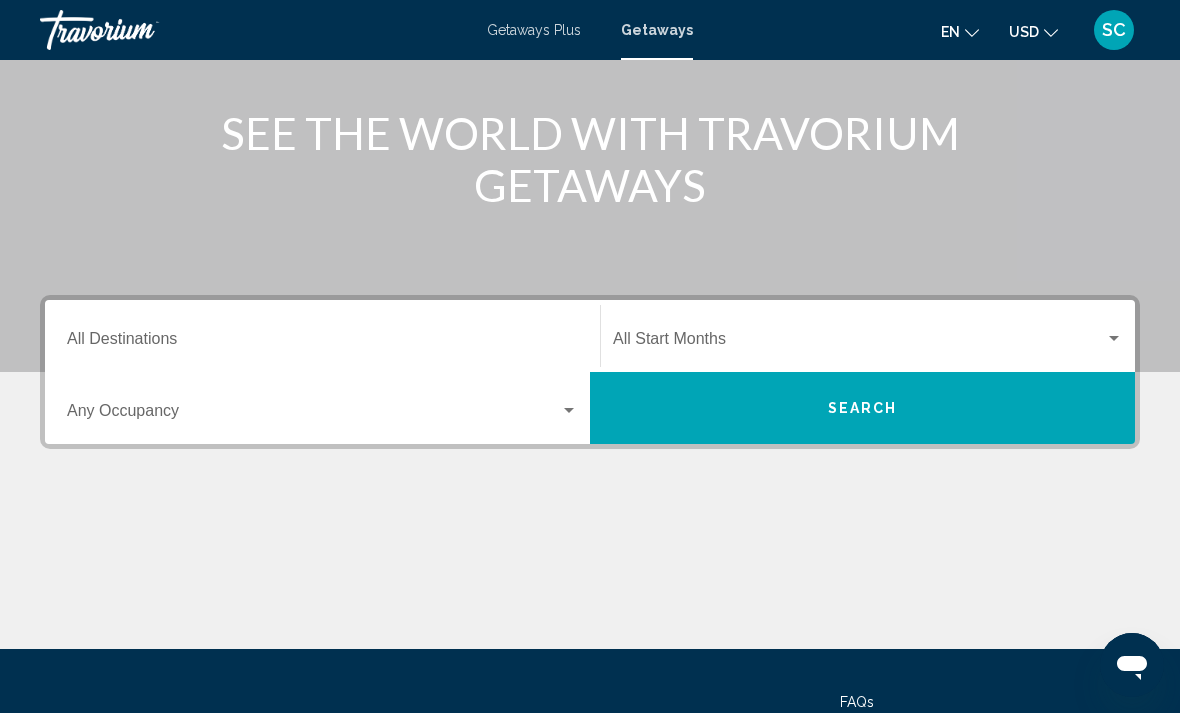 click on "Destination All Destinations" at bounding box center (322, 343) 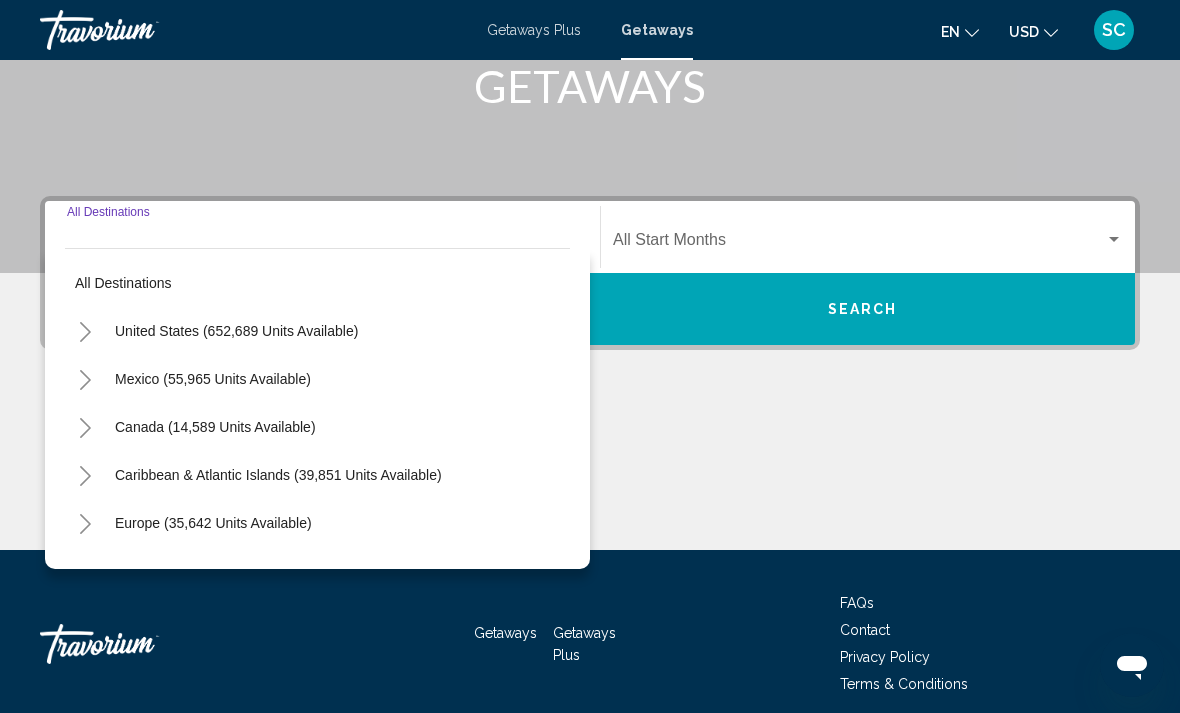 scroll, scrollTop: 344, scrollLeft: 0, axis: vertical 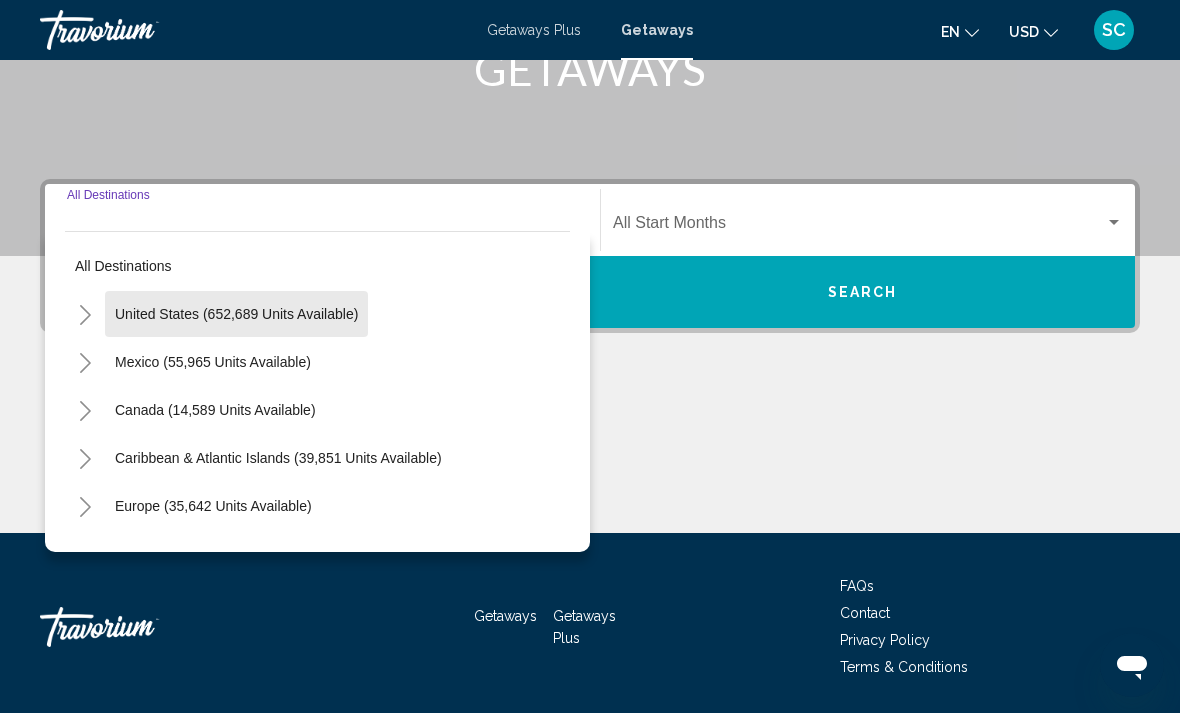 click on "United States (652,689 units available)" at bounding box center [213, 362] 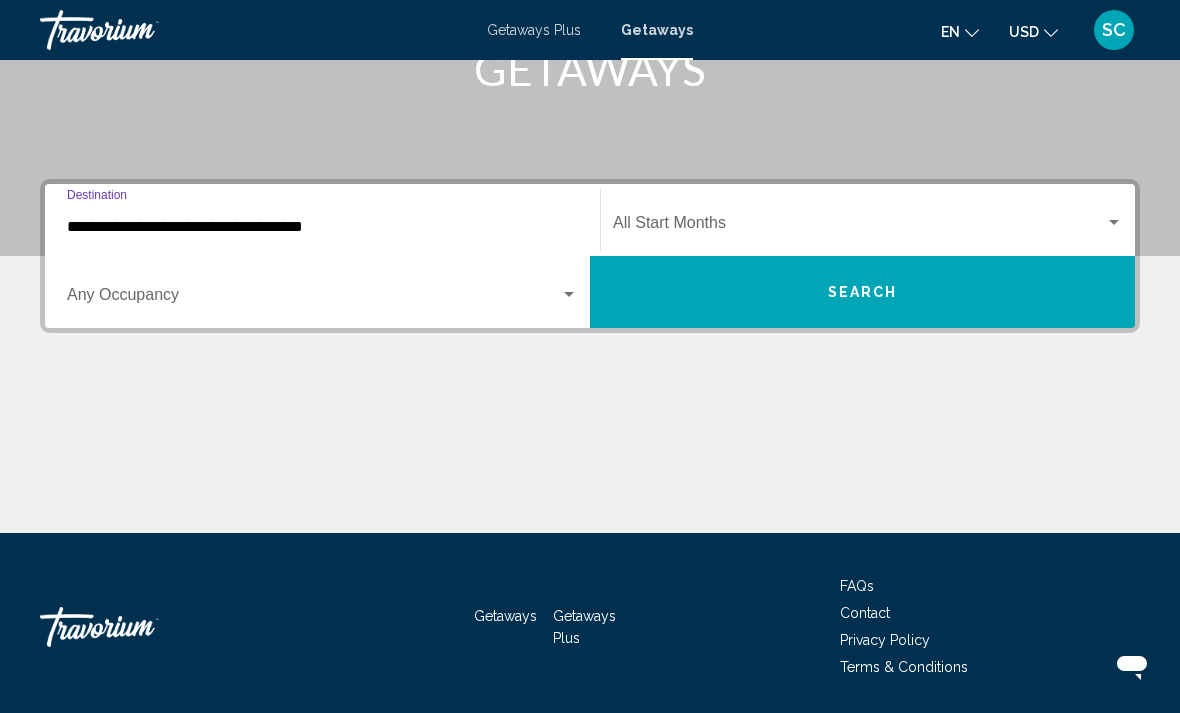 click on "**********" at bounding box center (322, 227) 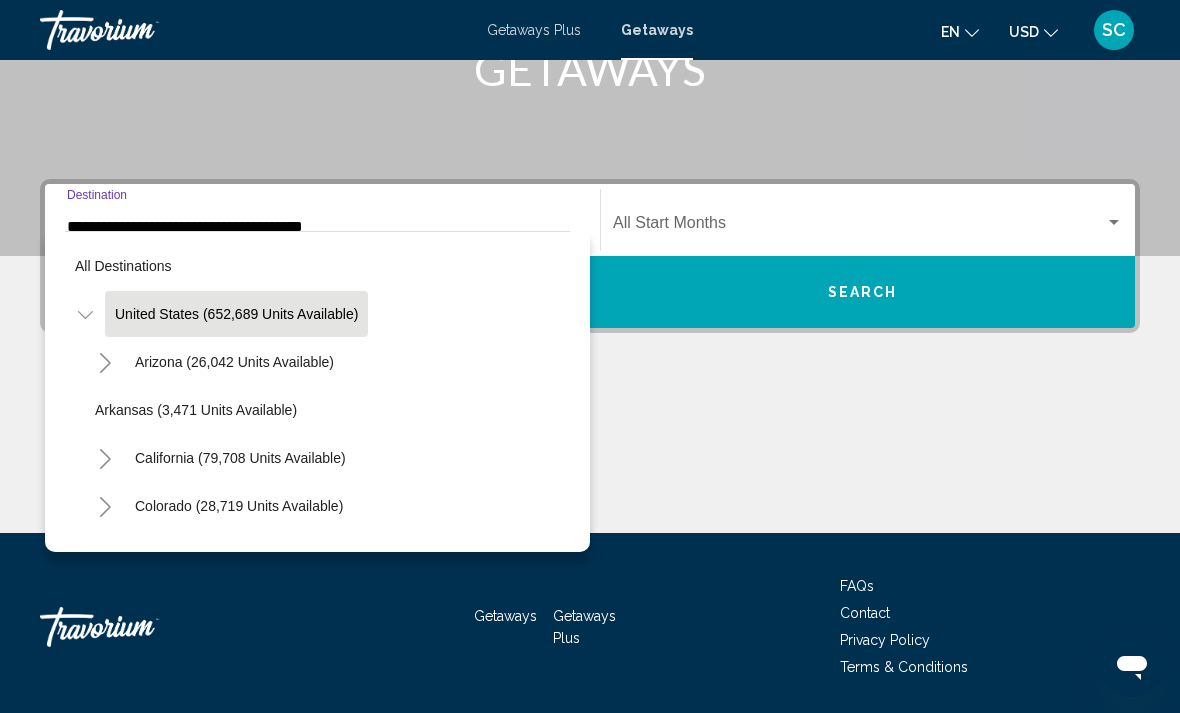 scroll, scrollTop: 269, scrollLeft: 0, axis: vertical 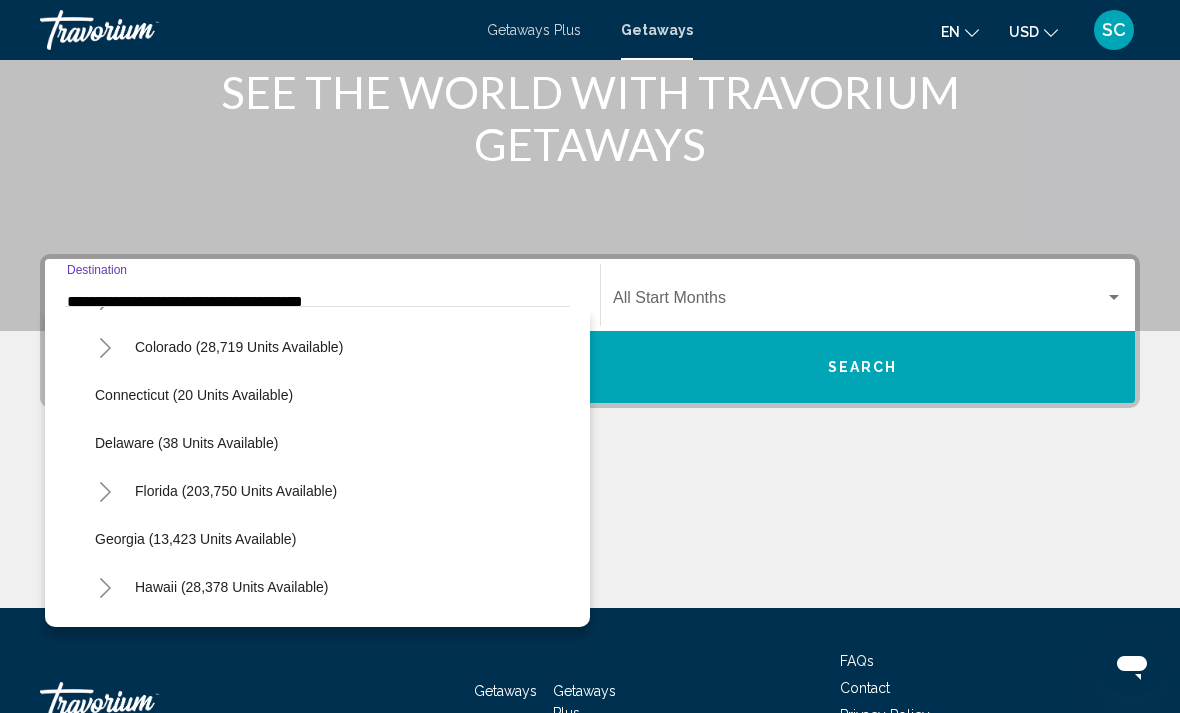 click 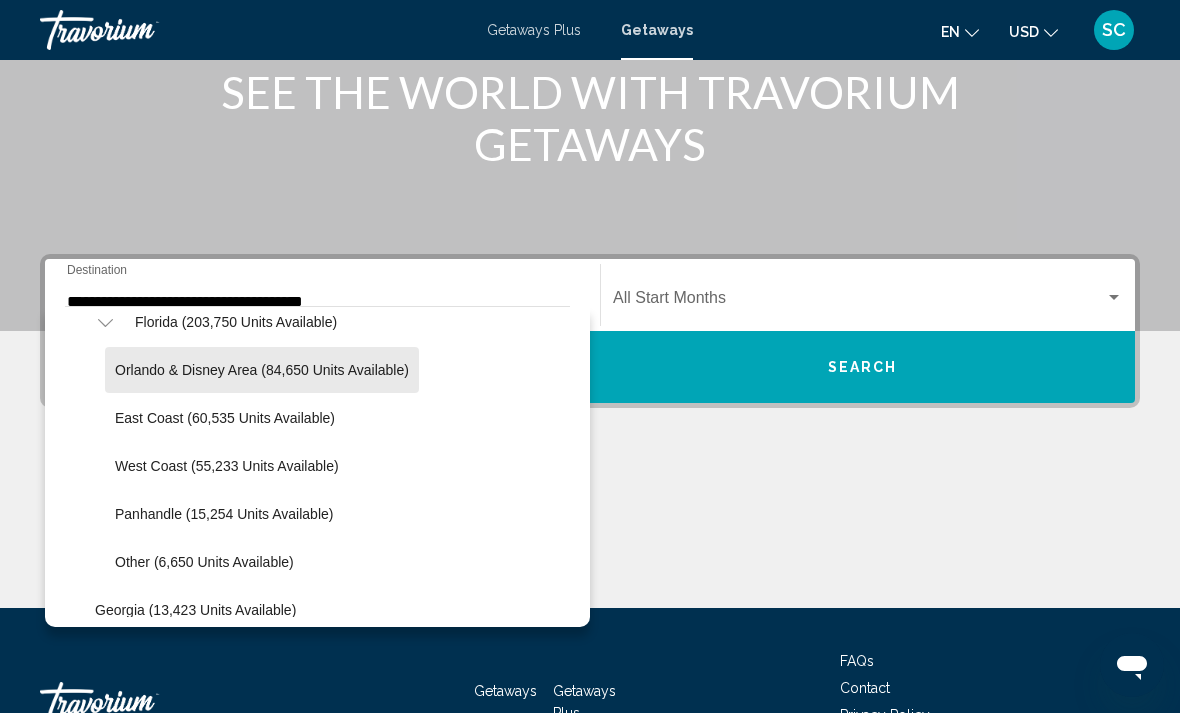 scroll, scrollTop: 404, scrollLeft: 0, axis: vertical 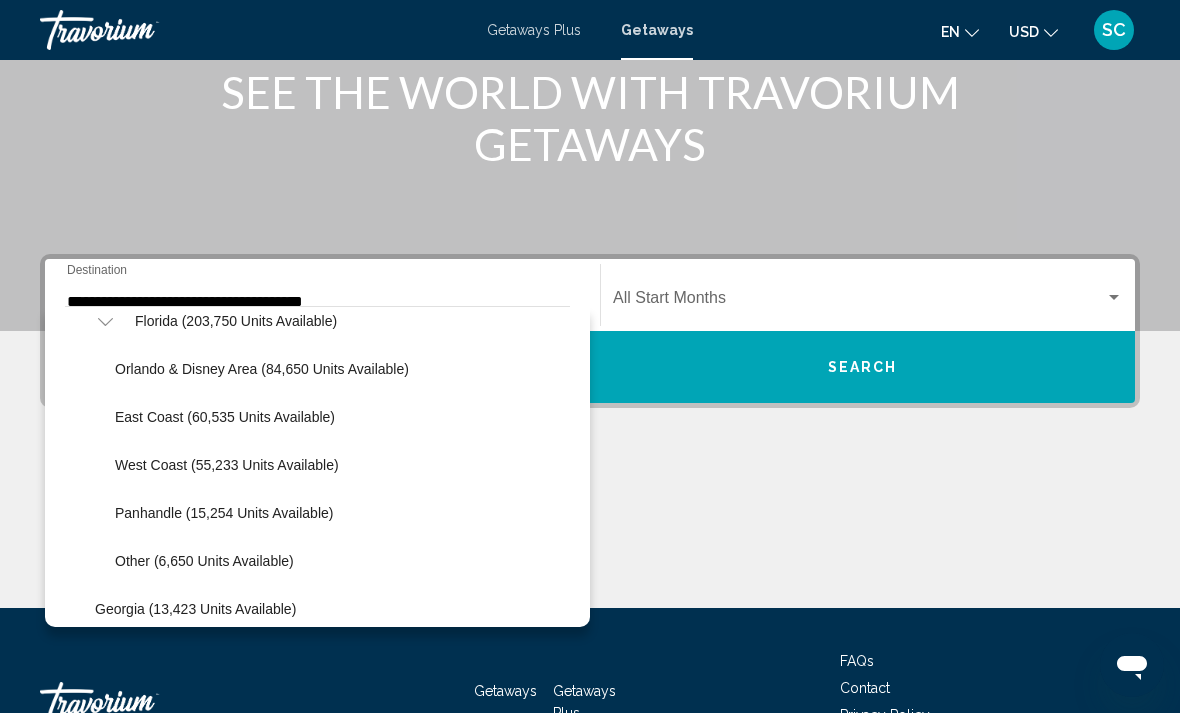 click on "East Coast (60,535 units available)" 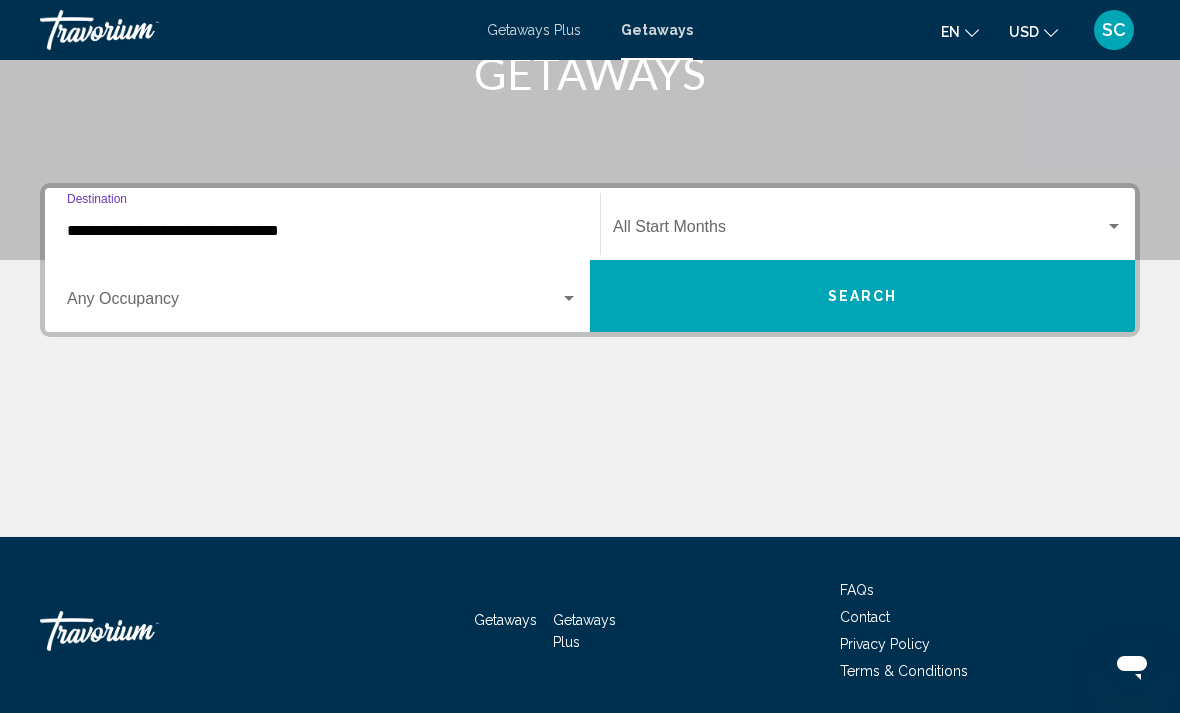 scroll, scrollTop: 344, scrollLeft: 0, axis: vertical 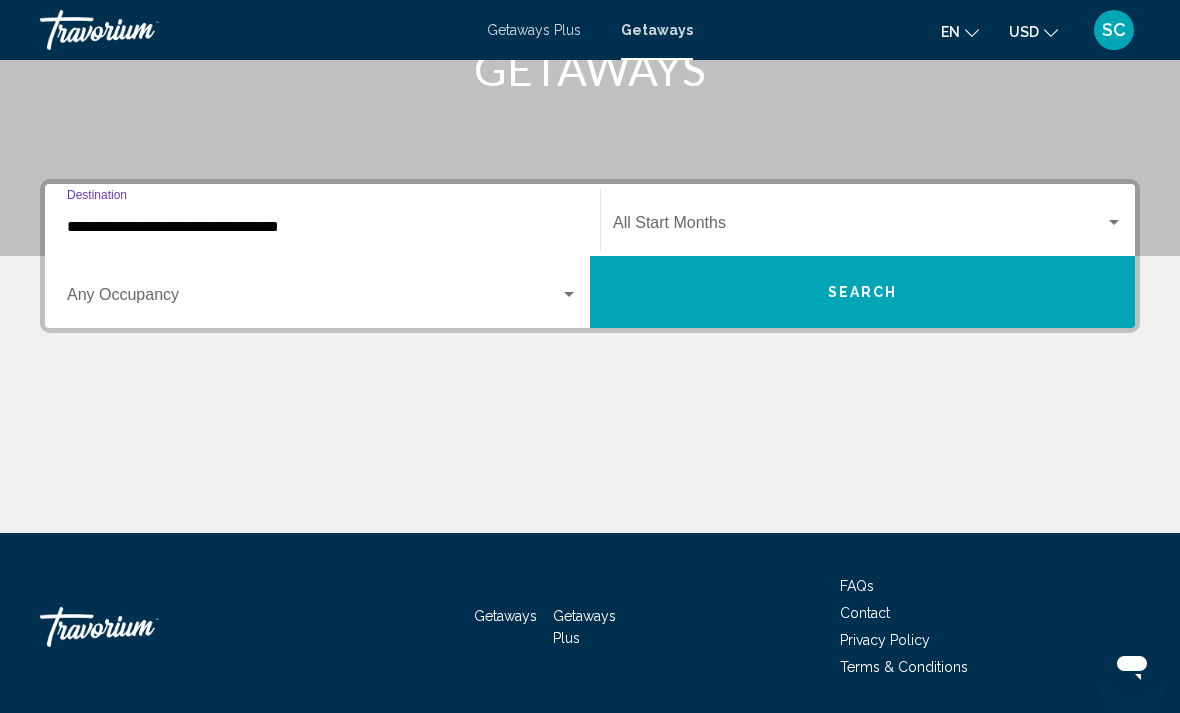 click at bounding box center [859, 227] 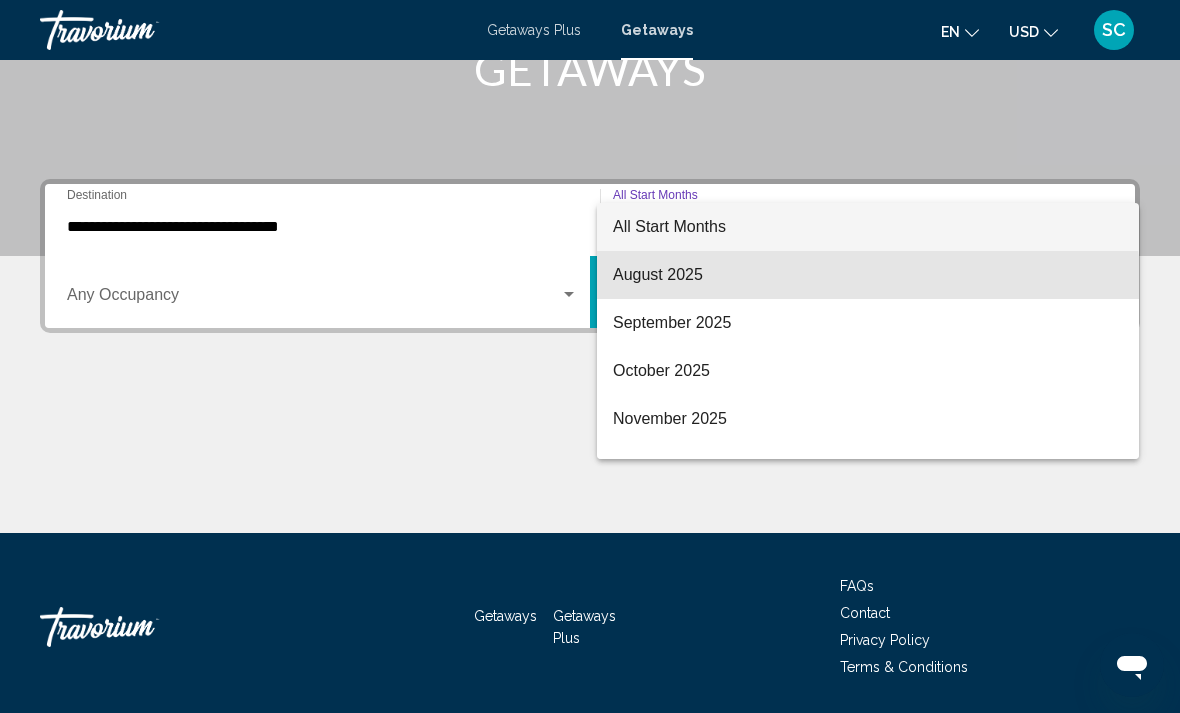click on "August 2025" at bounding box center (868, 275) 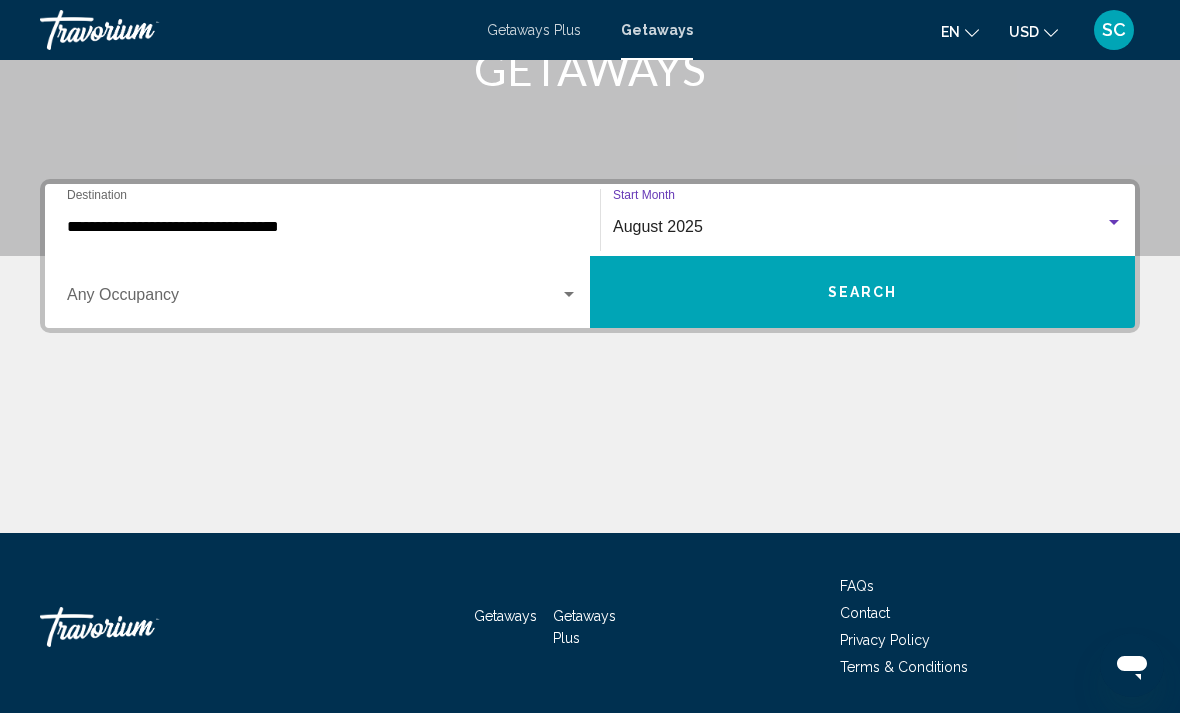 click on "Search" at bounding box center [862, 292] 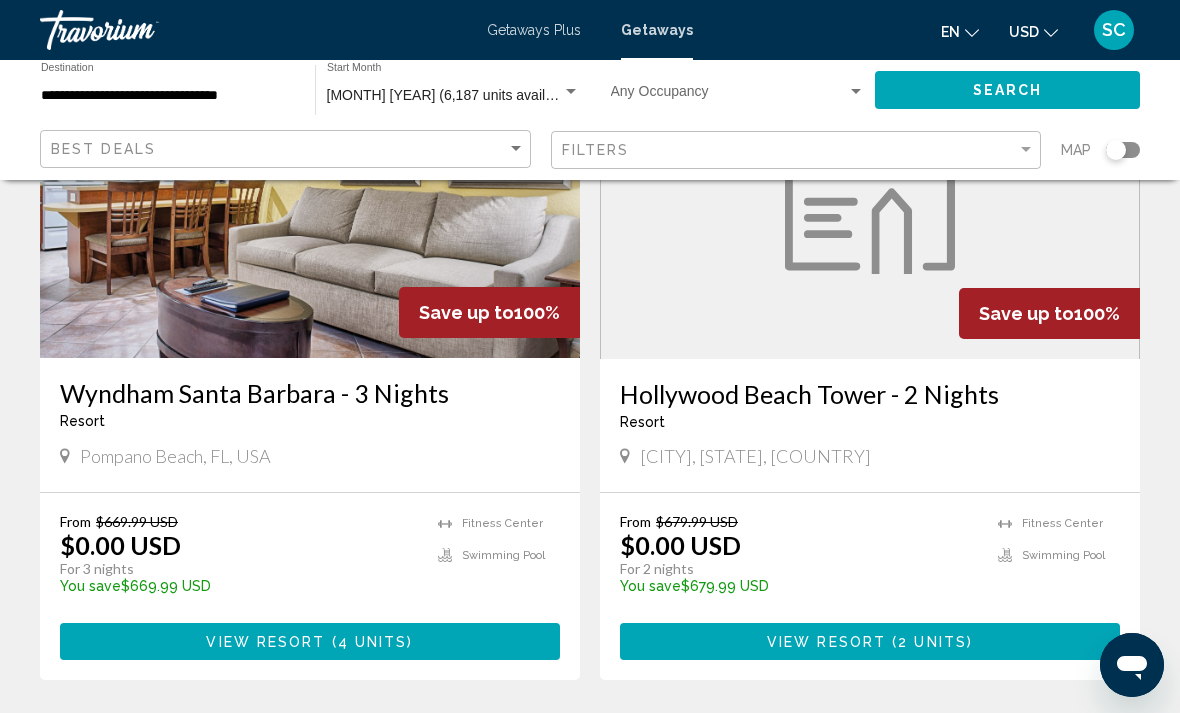 scroll, scrollTop: 1593, scrollLeft: 0, axis: vertical 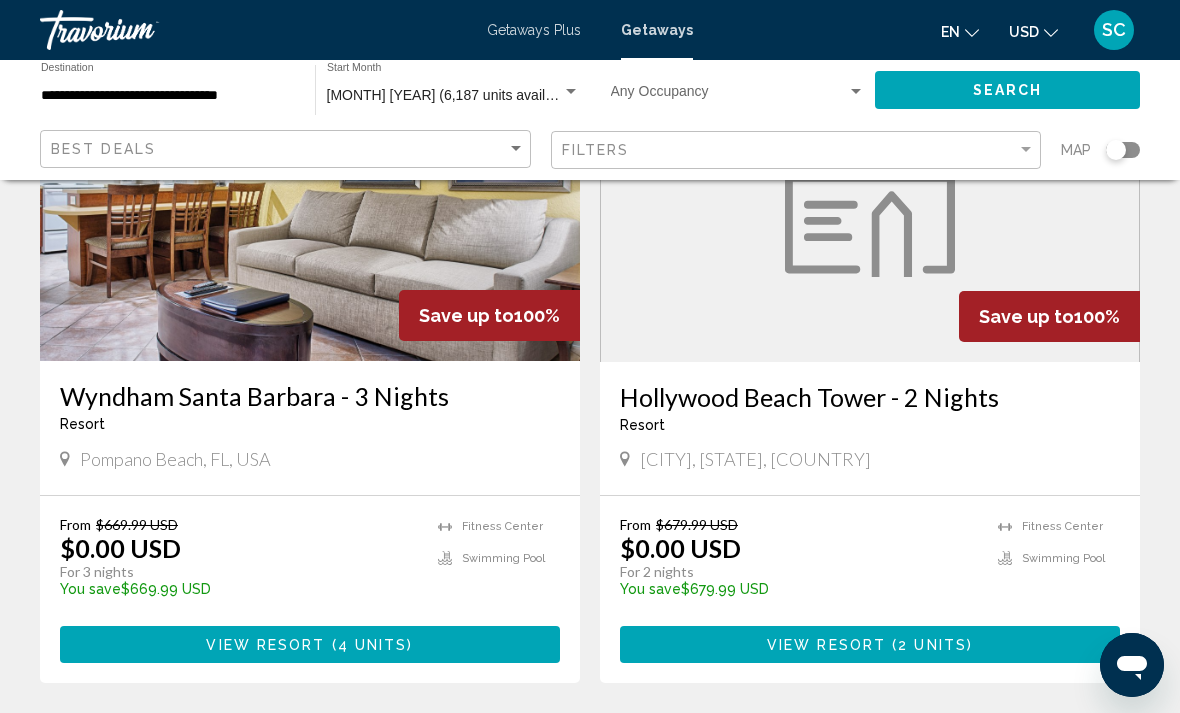 click at bounding box center [870, 202] 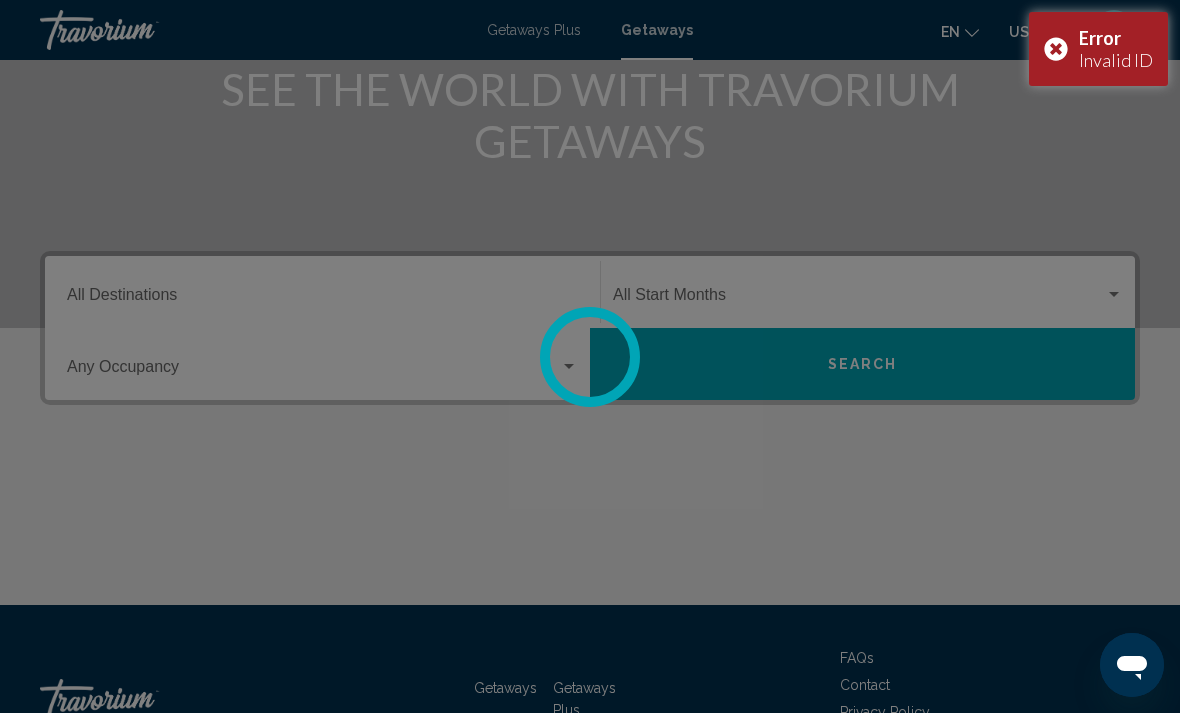 scroll, scrollTop: 344, scrollLeft: 0, axis: vertical 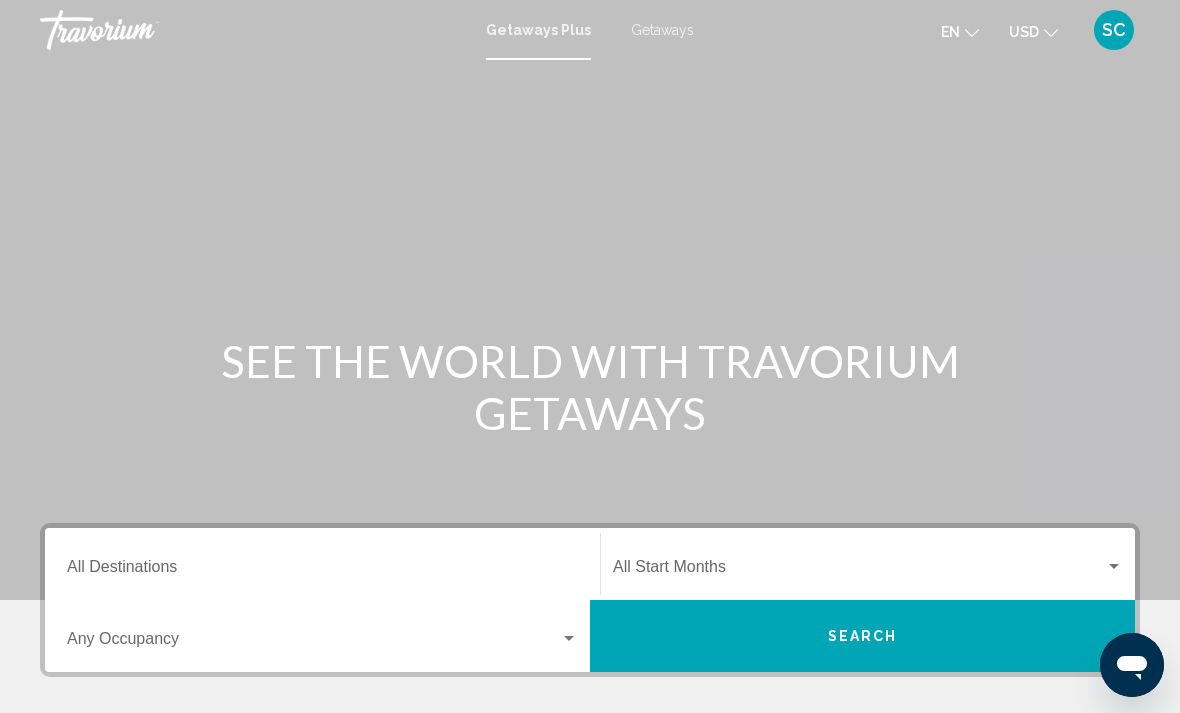 click on "Getaways" at bounding box center [662, 30] 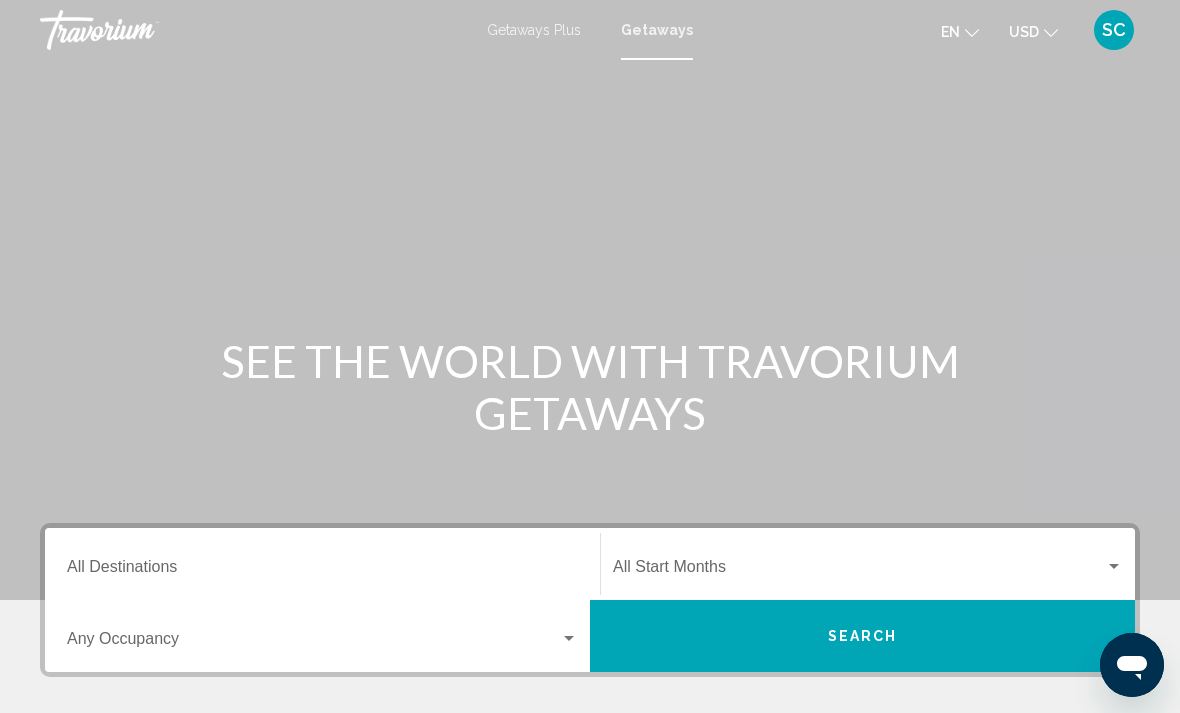 click on "Getaways Plus" at bounding box center (534, 30) 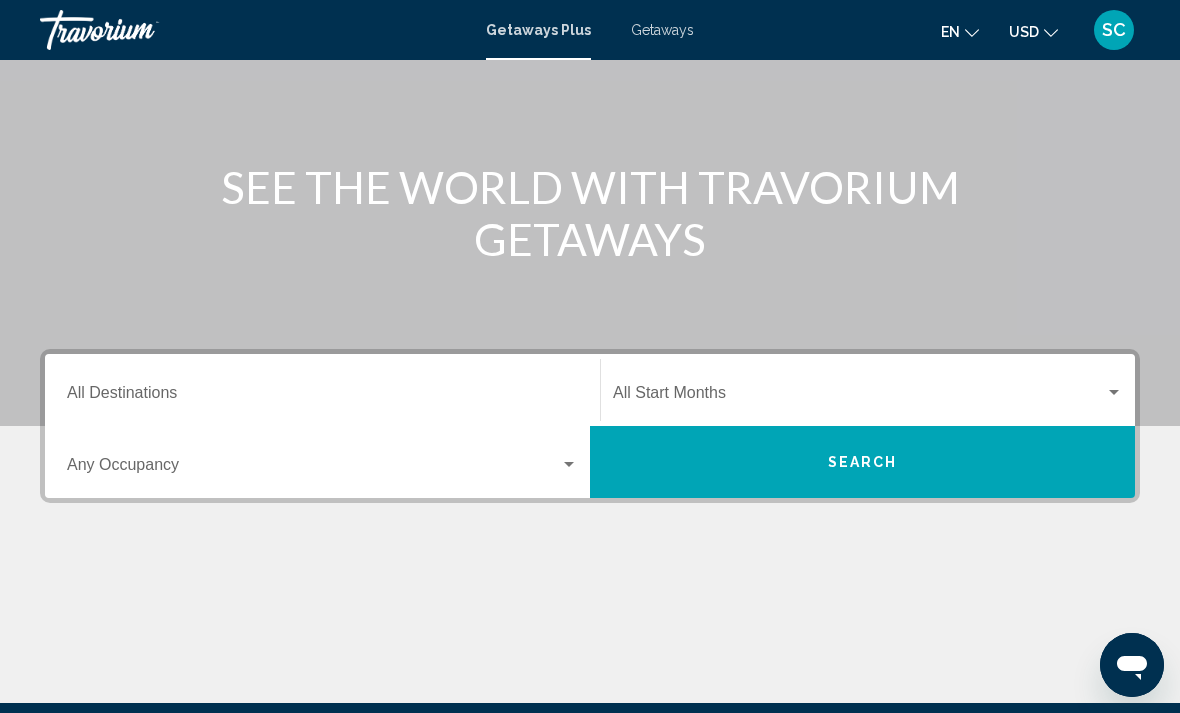 click on "Destination All Destinations" at bounding box center (322, 397) 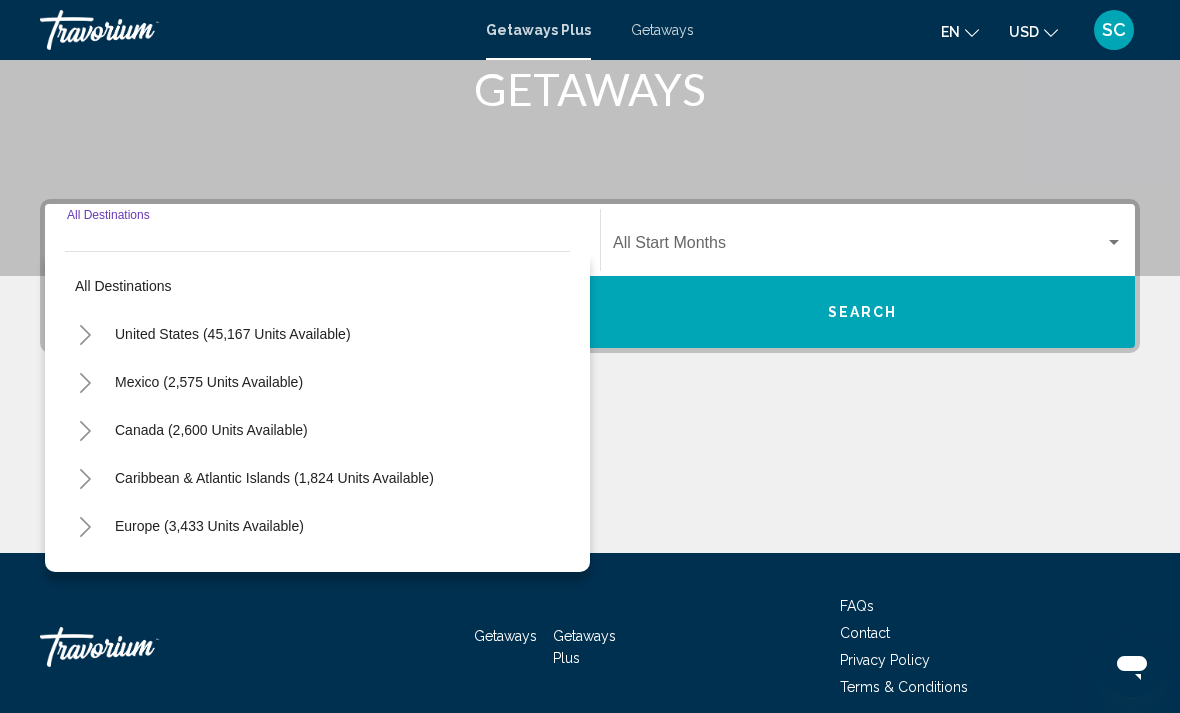 scroll, scrollTop: 344, scrollLeft: 0, axis: vertical 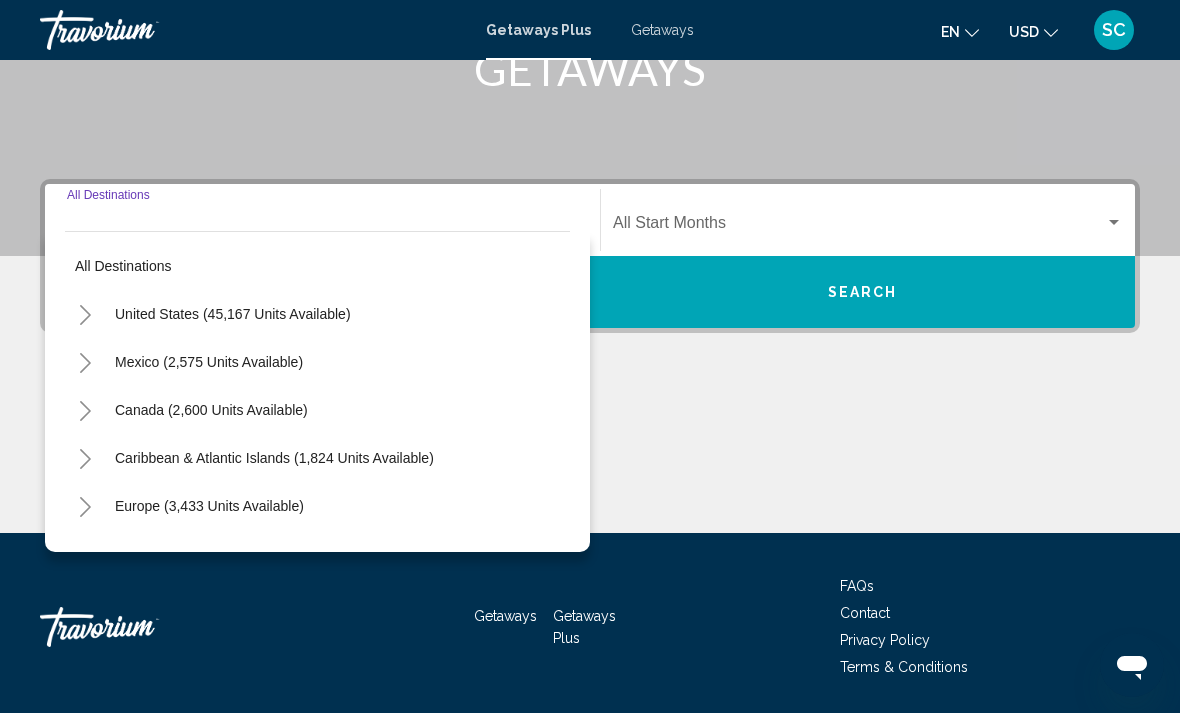 click on "United States (45,167 units available)" at bounding box center (209, 362) 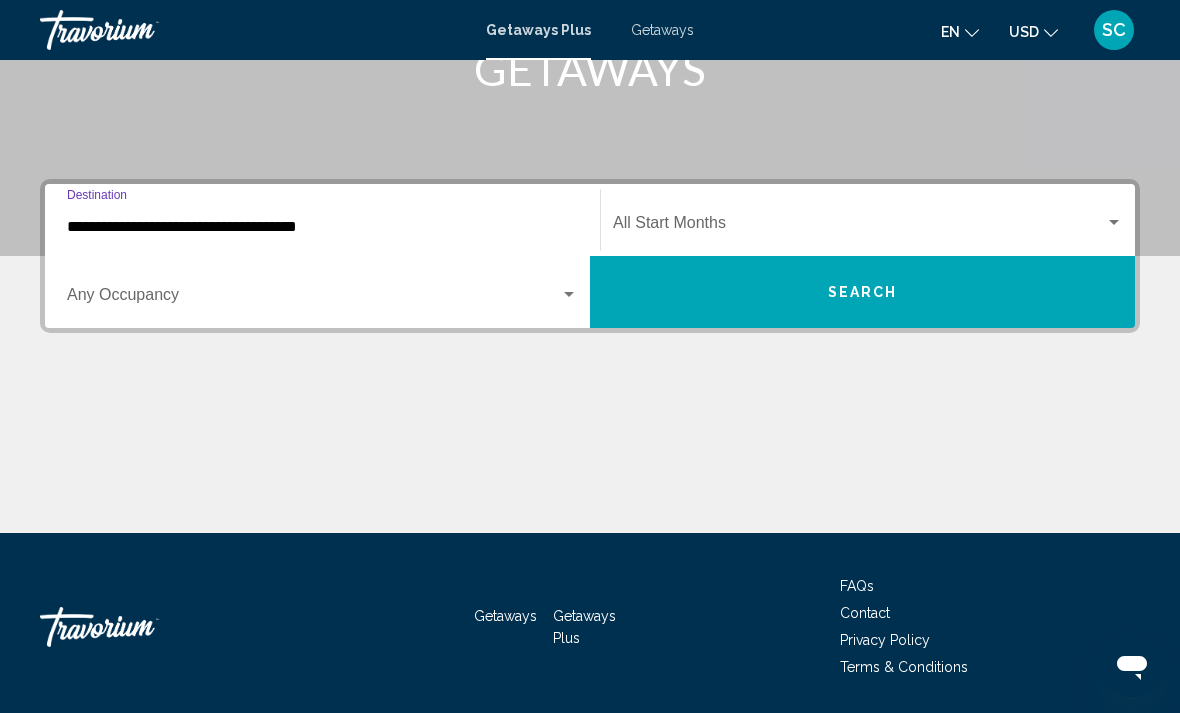click on "**********" at bounding box center [322, 227] 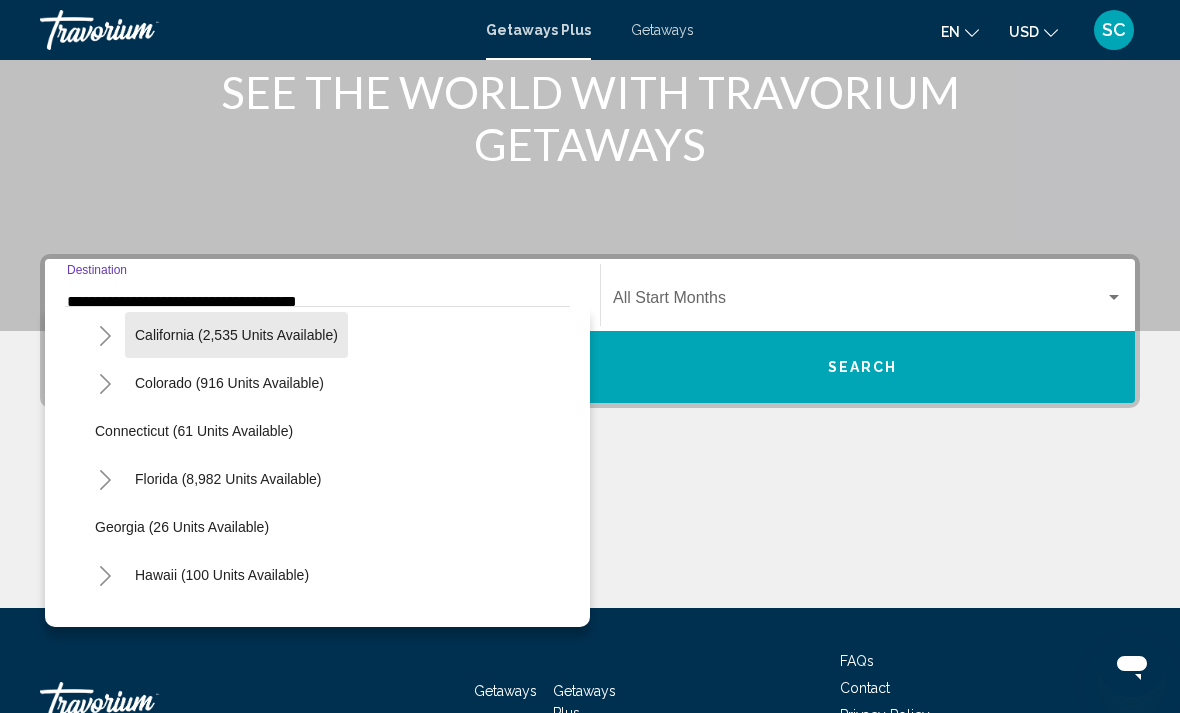 scroll, scrollTop: 196, scrollLeft: 0, axis: vertical 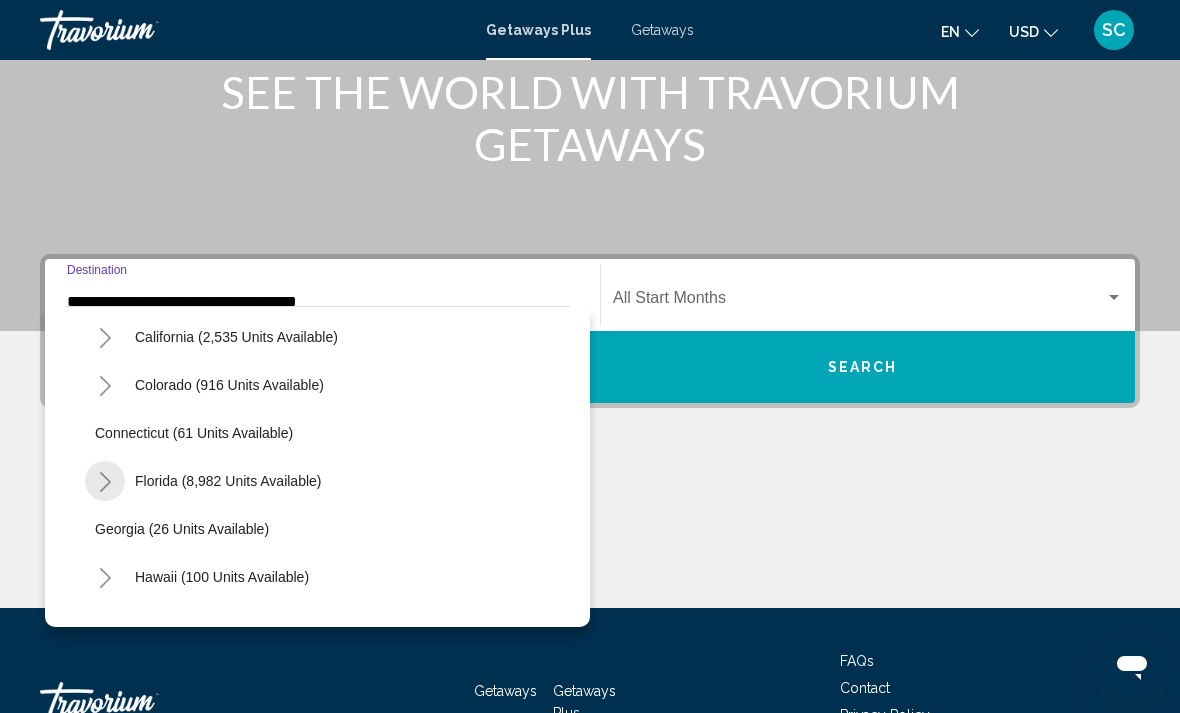 click 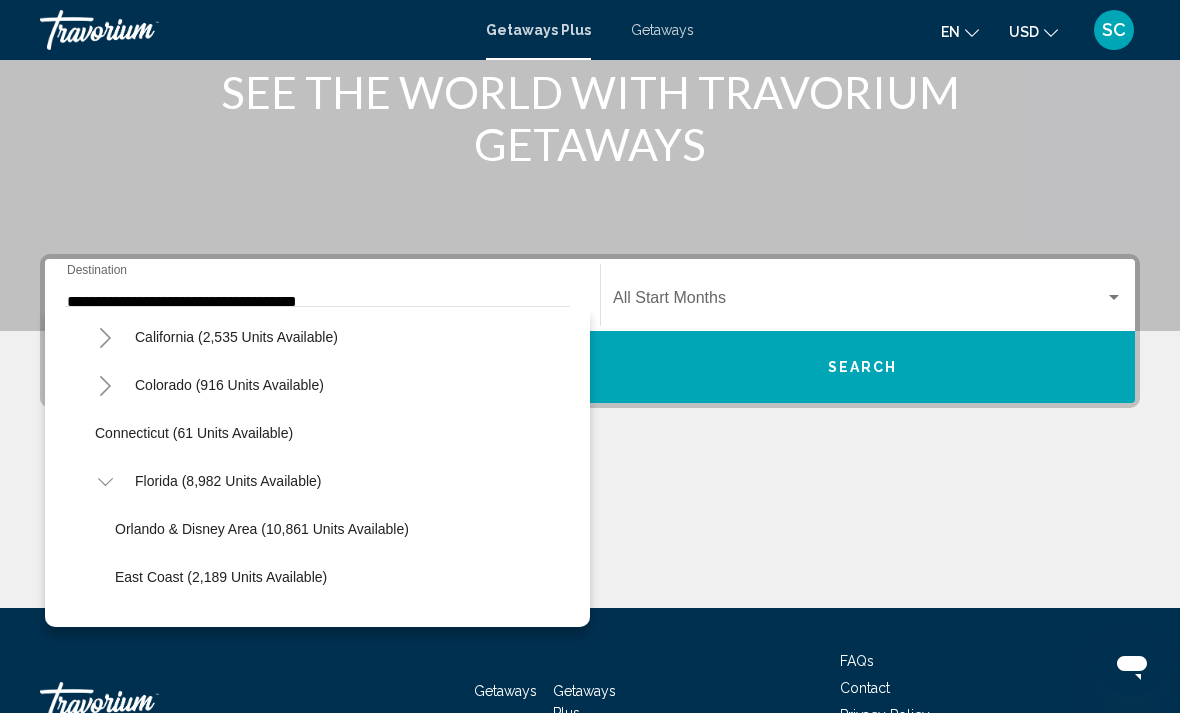 click on "East Coast (2,189 units available)" 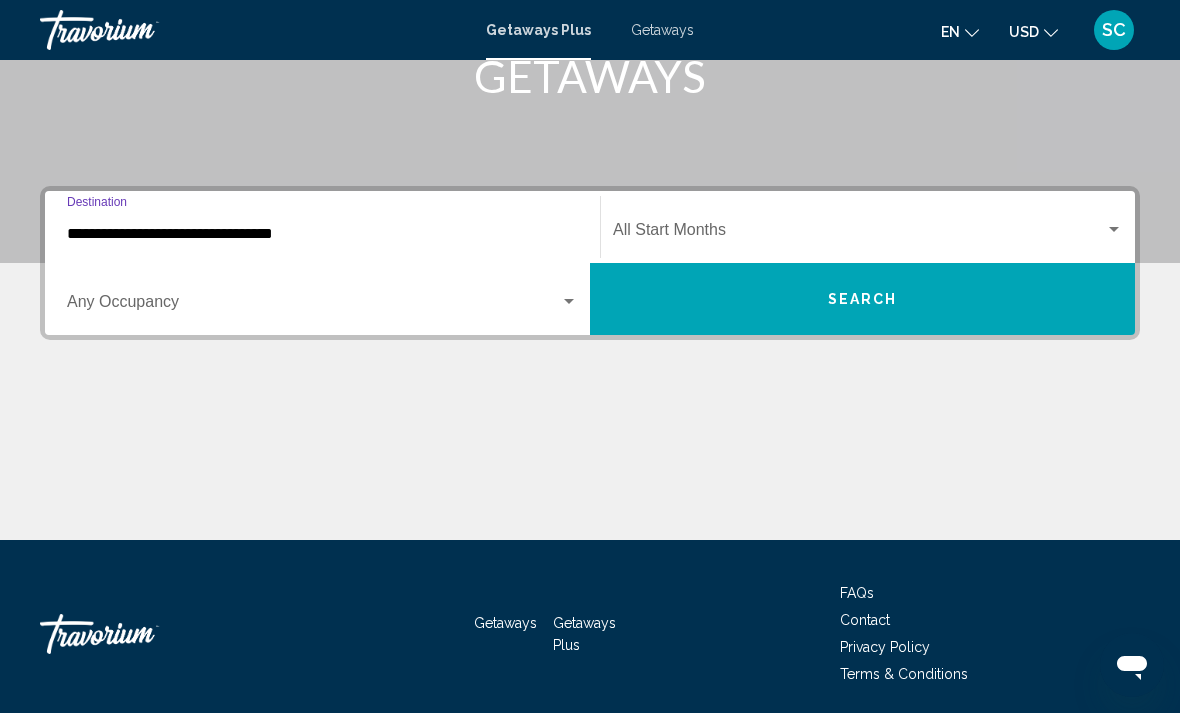 scroll, scrollTop: 344, scrollLeft: 0, axis: vertical 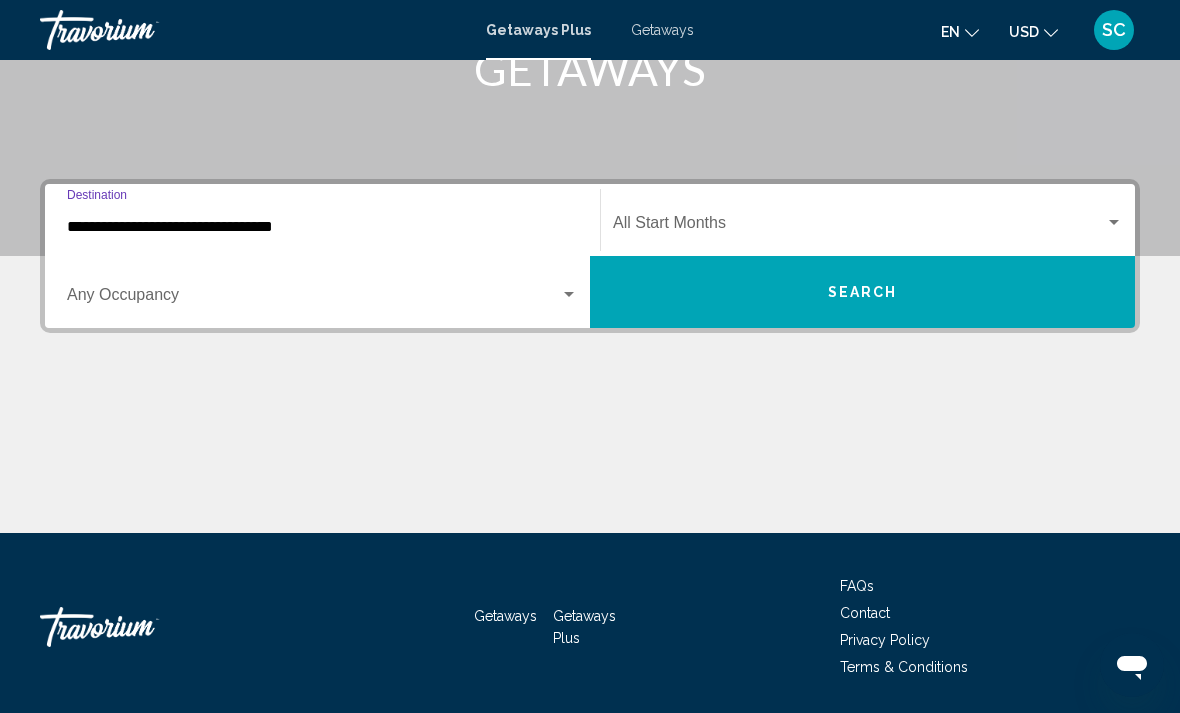 click at bounding box center (859, 227) 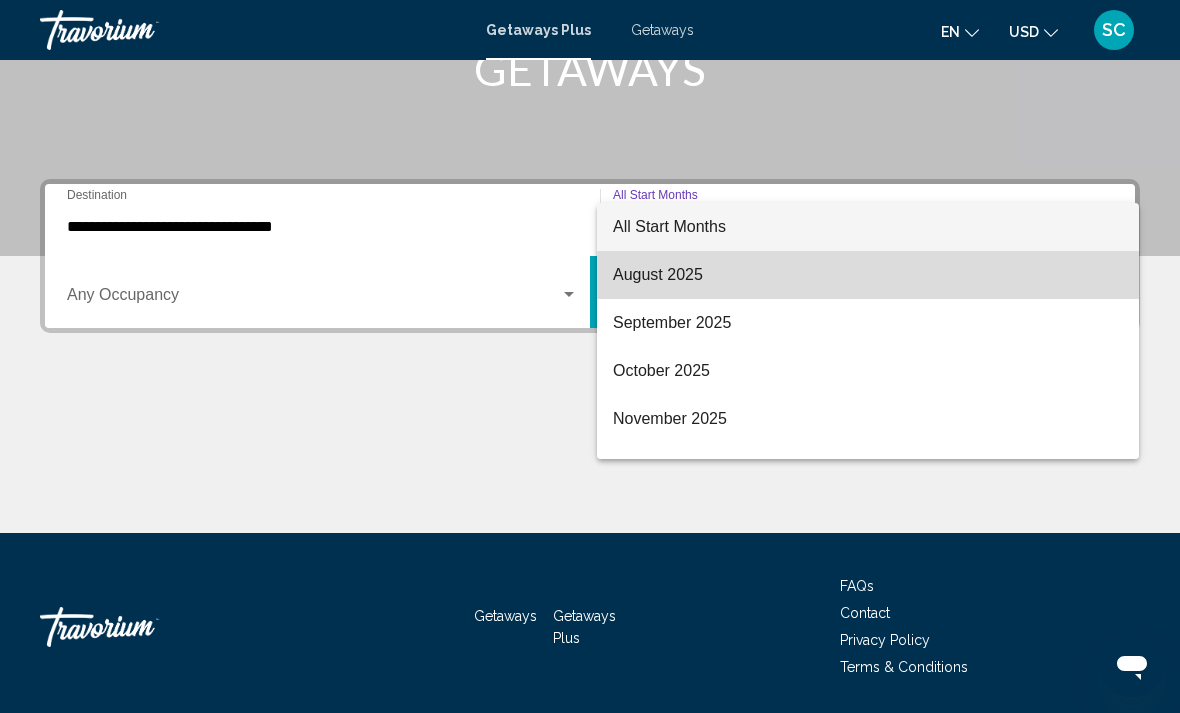 click on "August 2025" at bounding box center [868, 275] 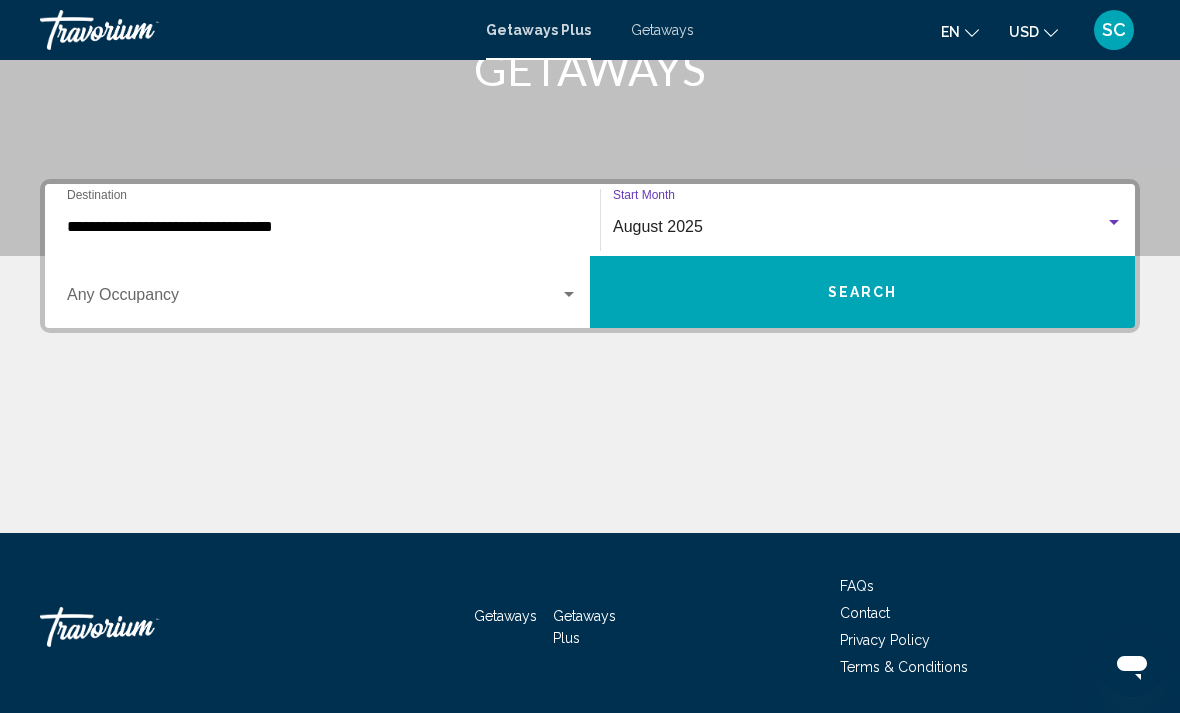 click on "Search" at bounding box center (862, 292) 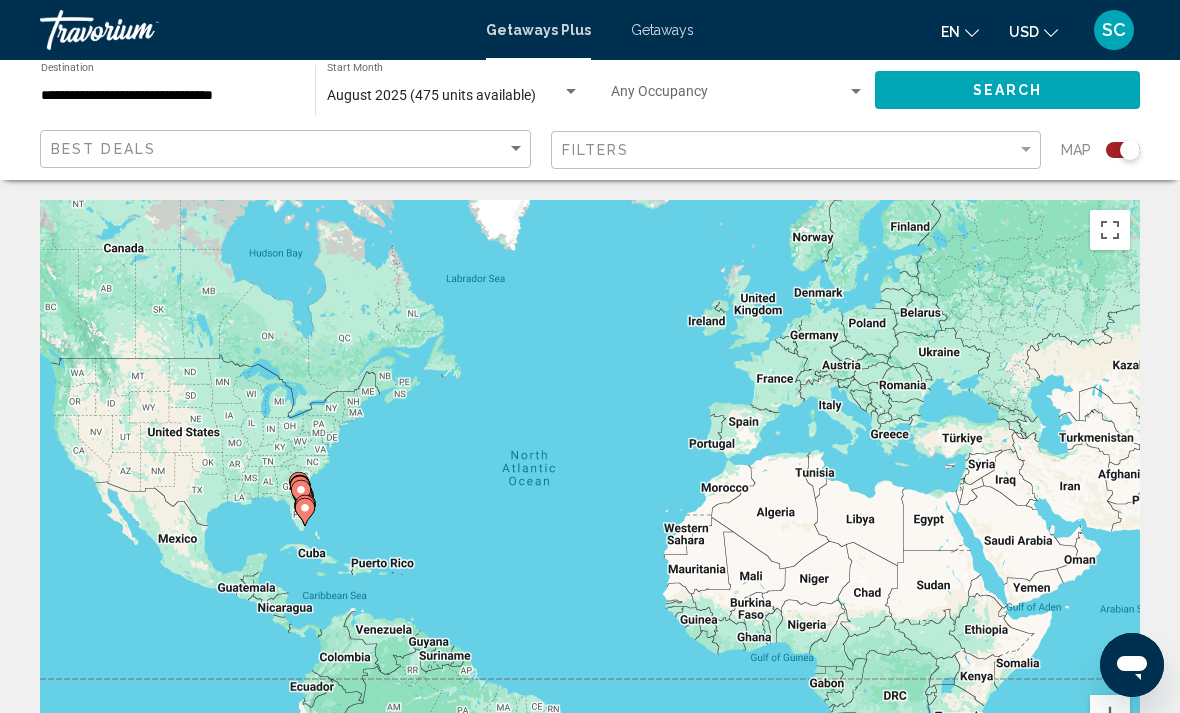 click 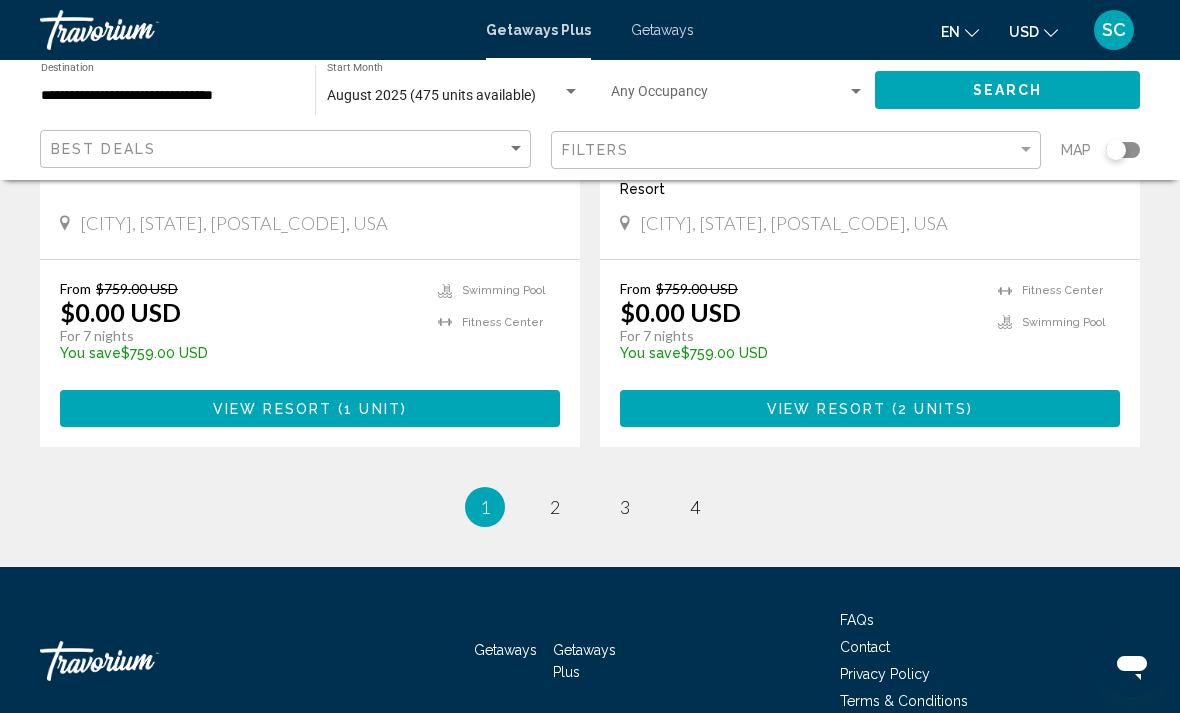 scroll, scrollTop: 3990, scrollLeft: 0, axis: vertical 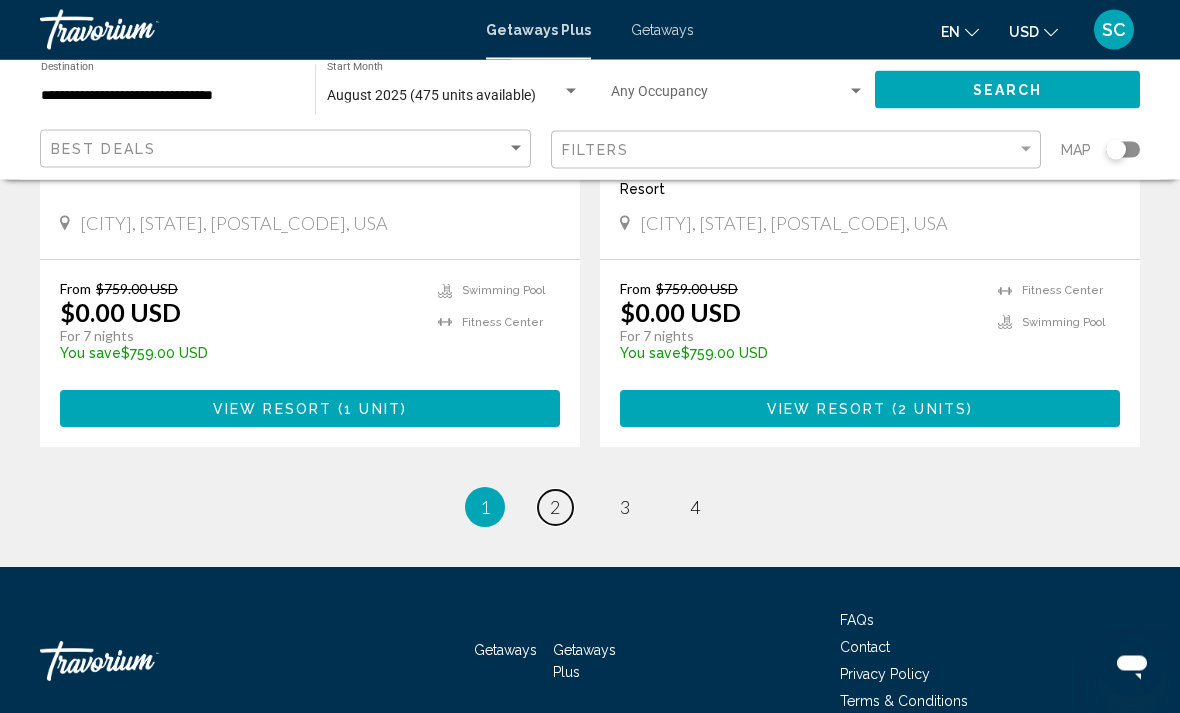 click on "2" at bounding box center [555, 508] 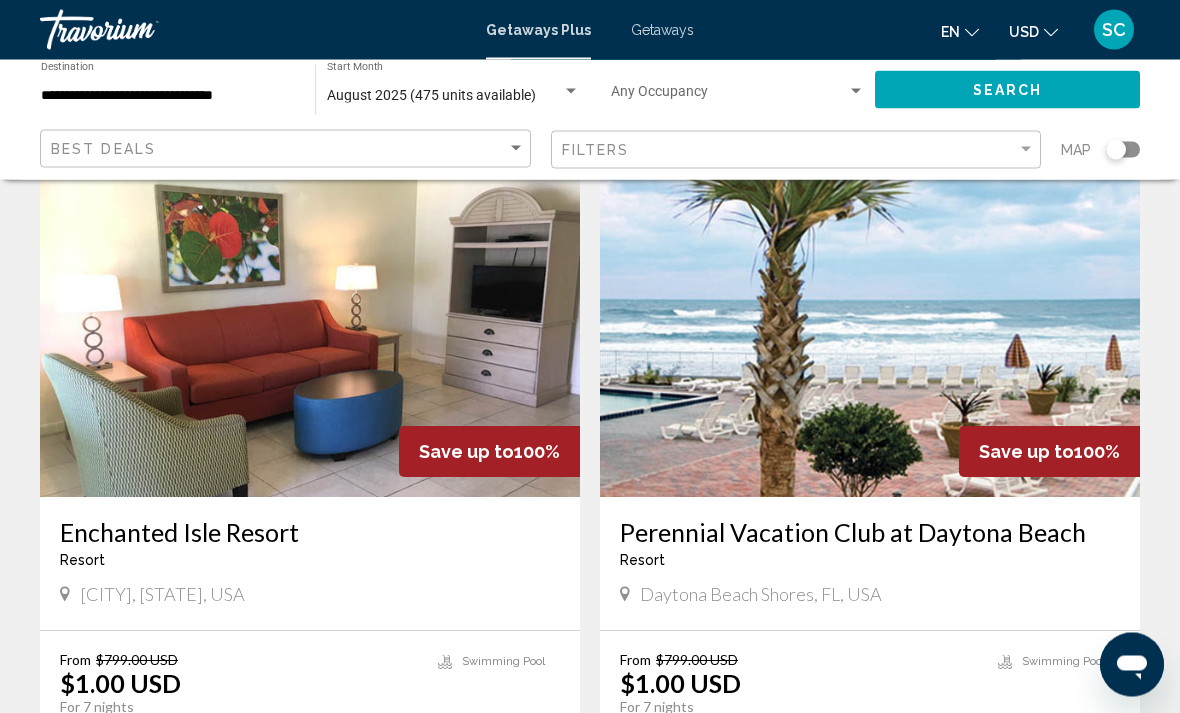 click on "Enchanted Isle Resort" at bounding box center [310, 533] 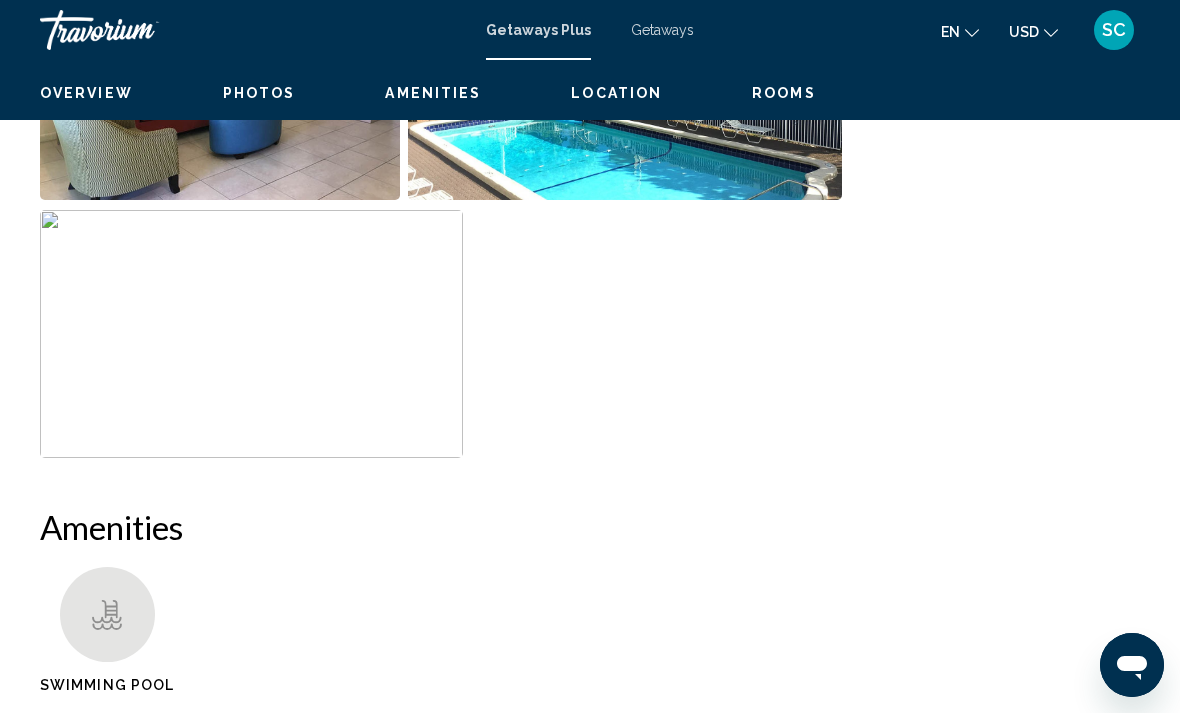 scroll, scrollTop: 0, scrollLeft: 0, axis: both 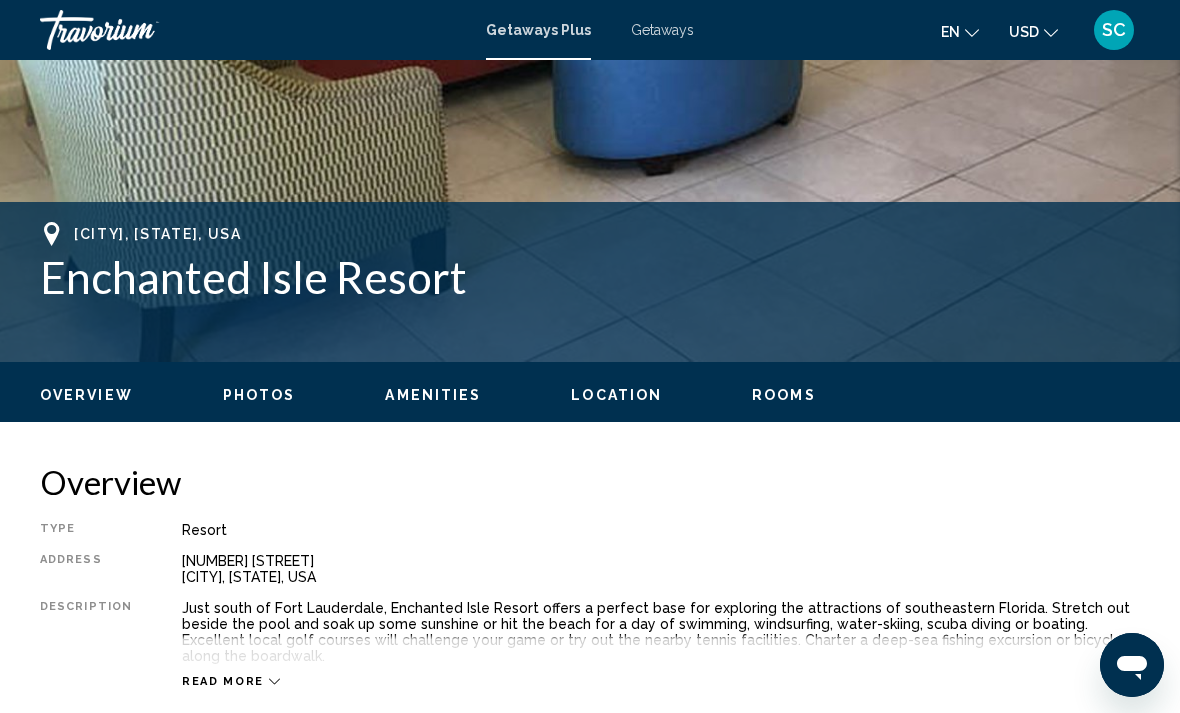 click on "Rooms" at bounding box center [784, 395] 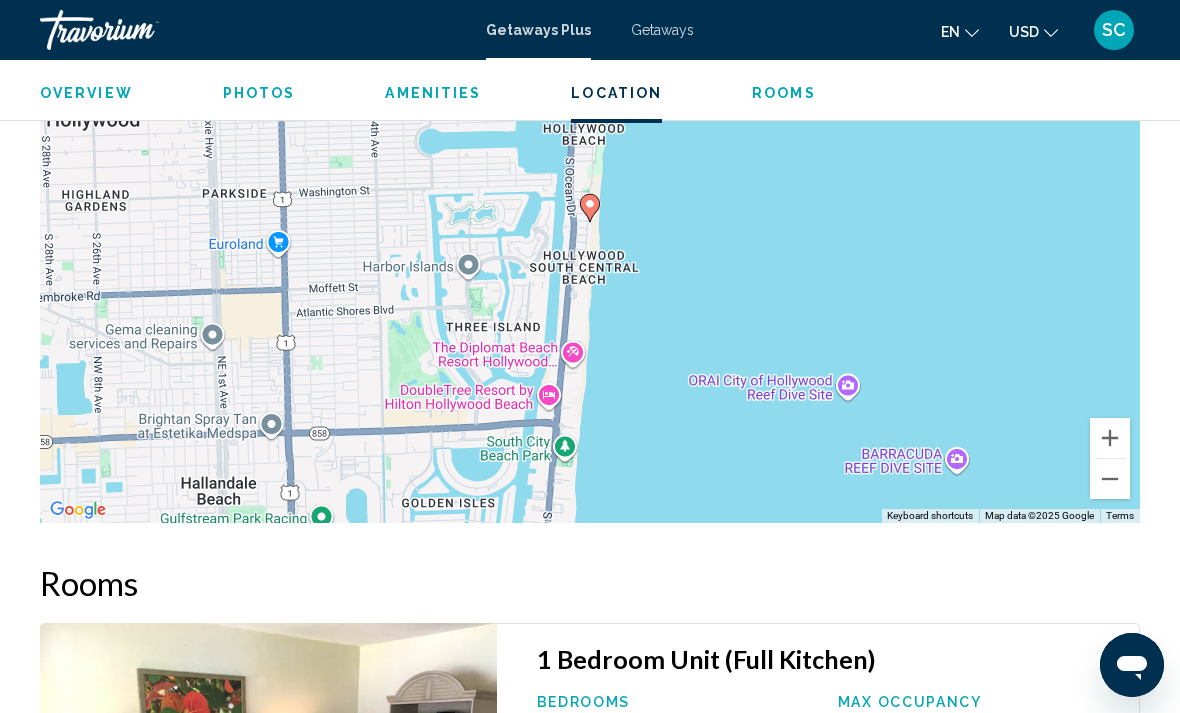 scroll, scrollTop: 3177, scrollLeft: 0, axis: vertical 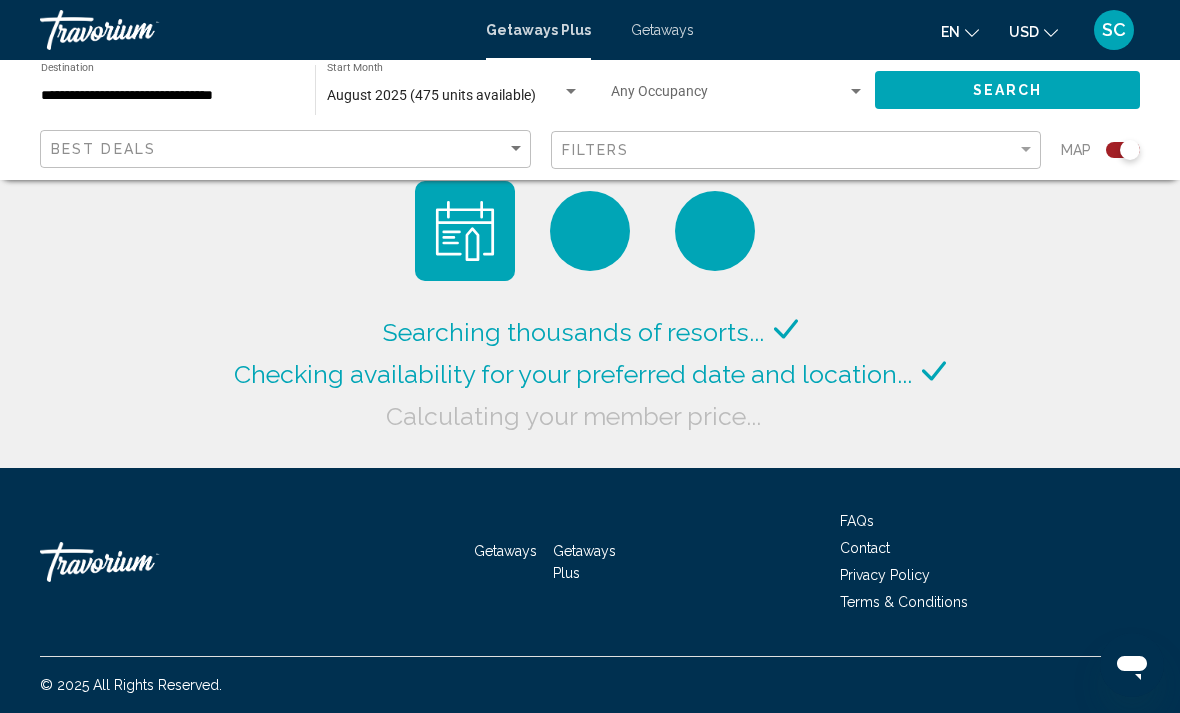 click on "Getaways" at bounding box center [662, 30] 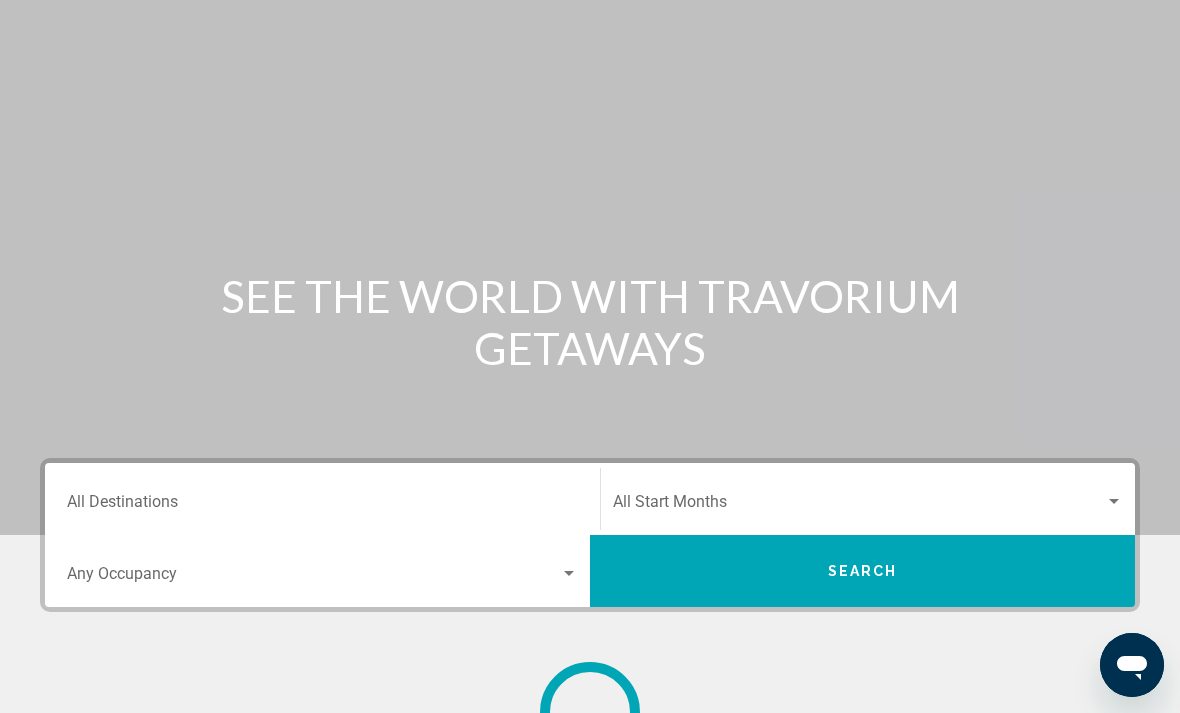 scroll, scrollTop: 0, scrollLeft: 0, axis: both 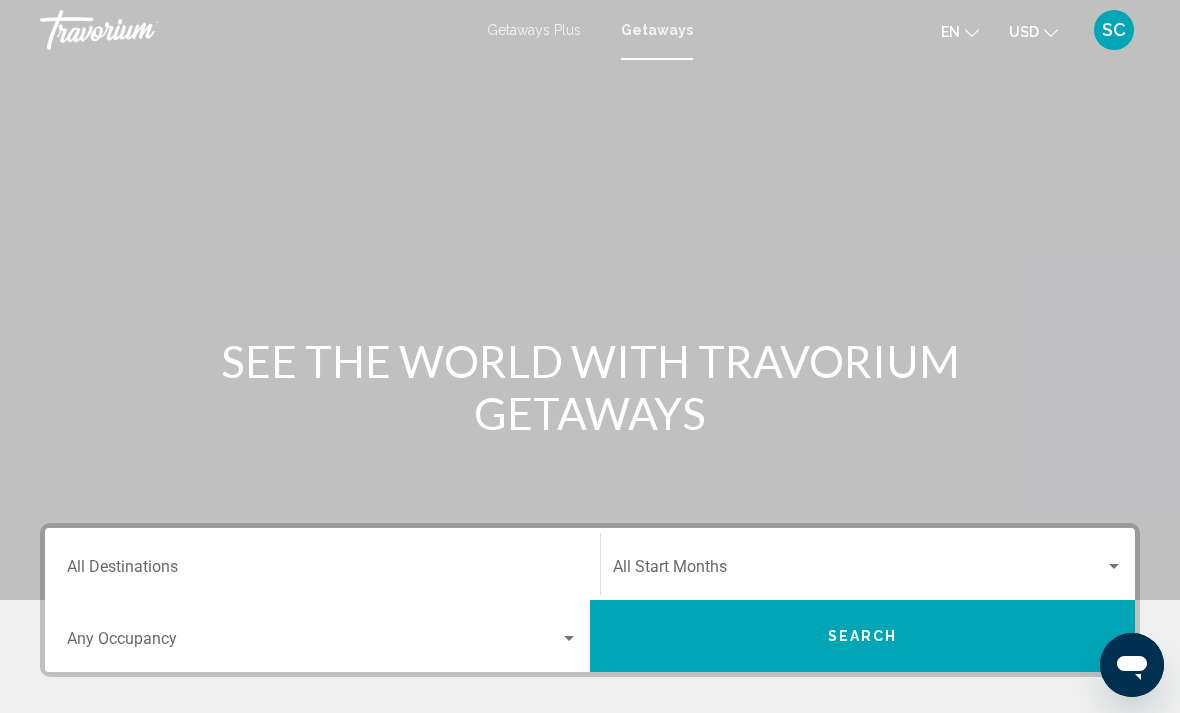 click on "Destination All Destinations" at bounding box center (322, 571) 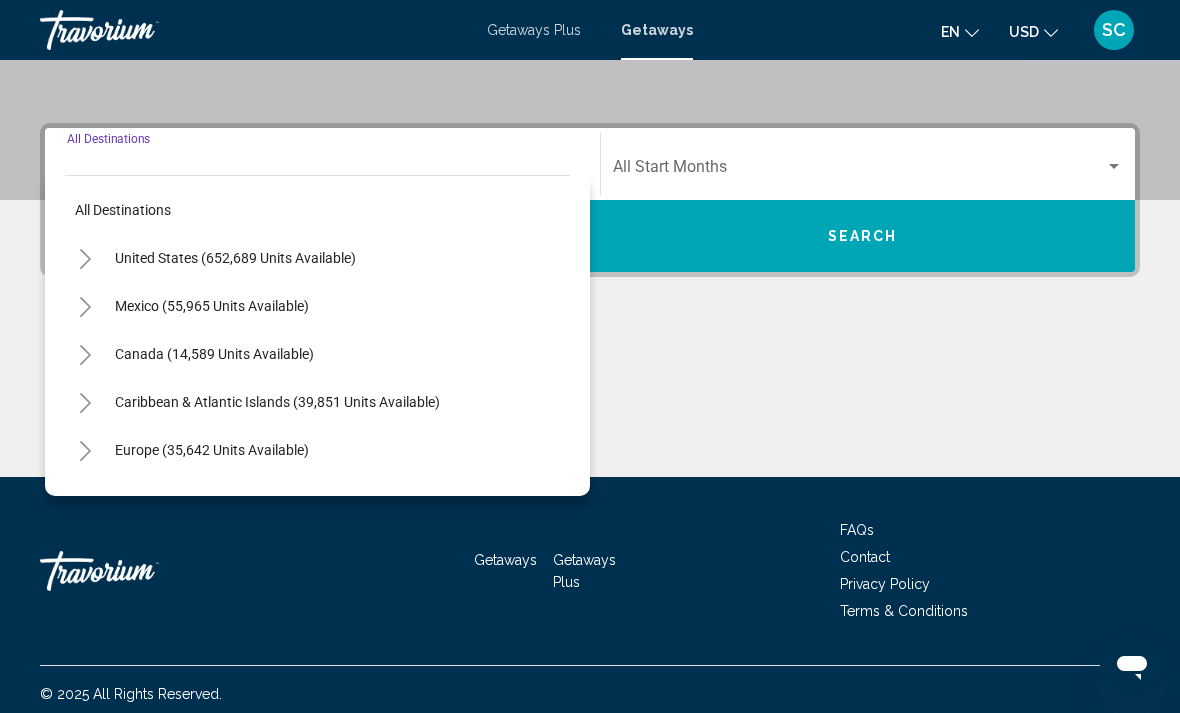 scroll, scrollTop: 409, scrollLeft: 0, axis: vertical 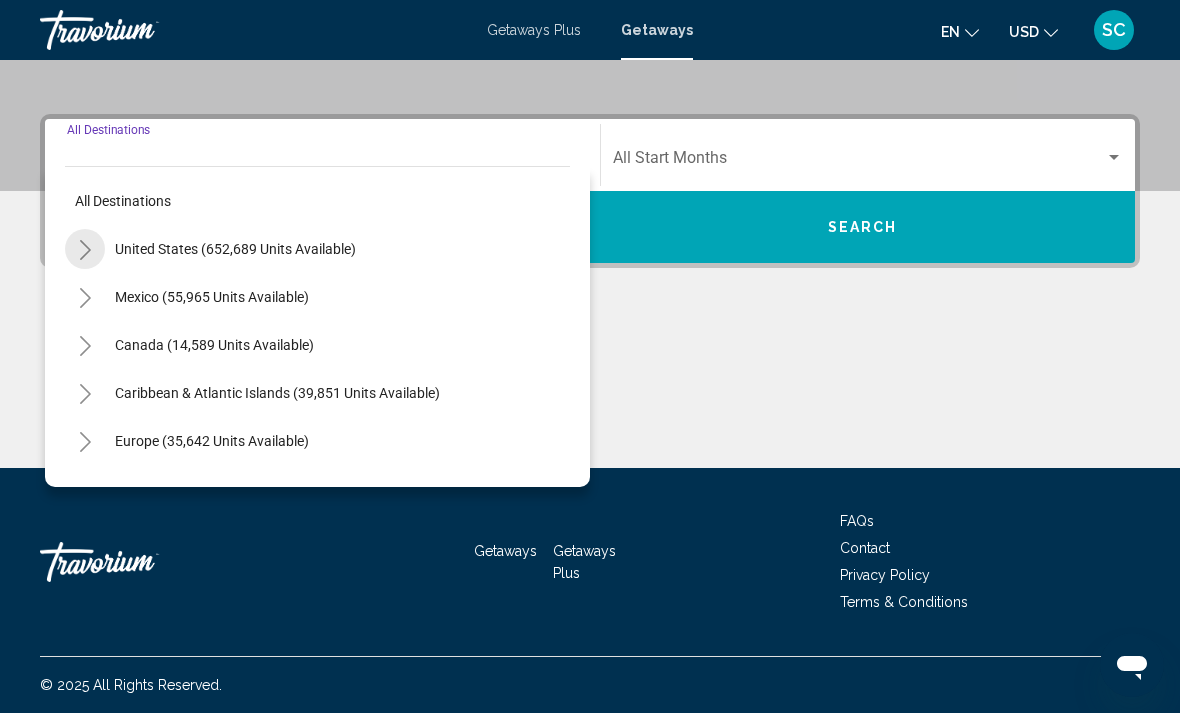 click 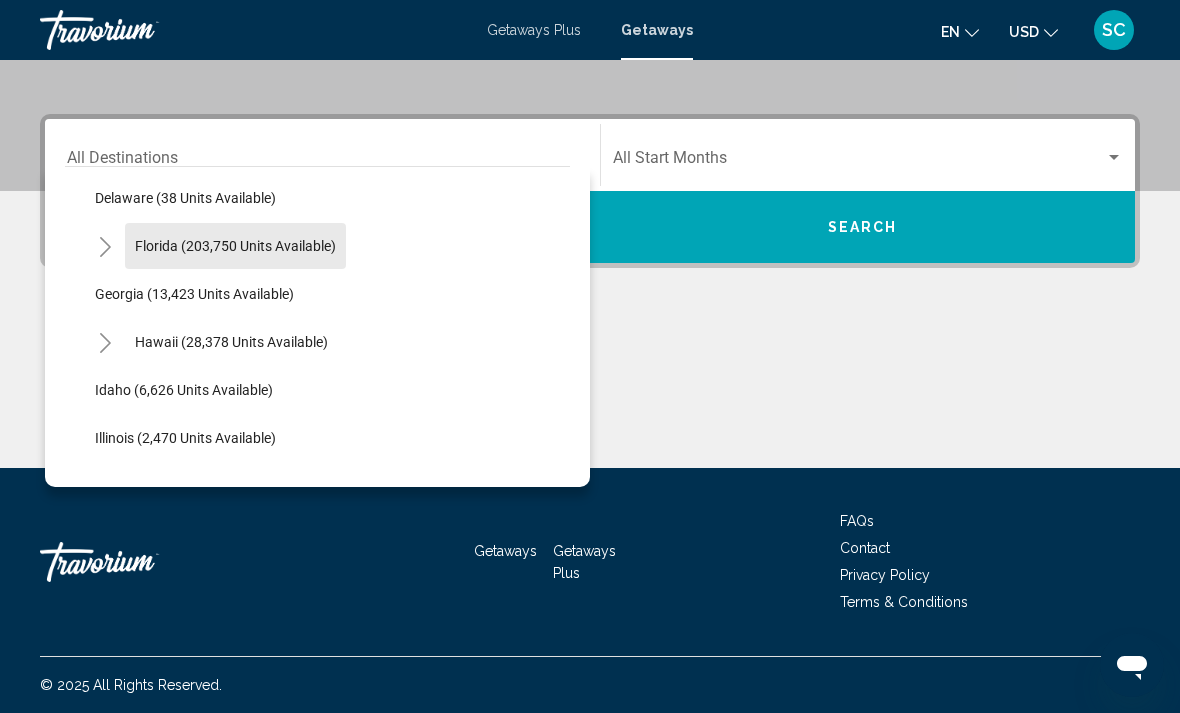 scroll, scrollTop: 348, scrollLeft: 0, axis: vertical 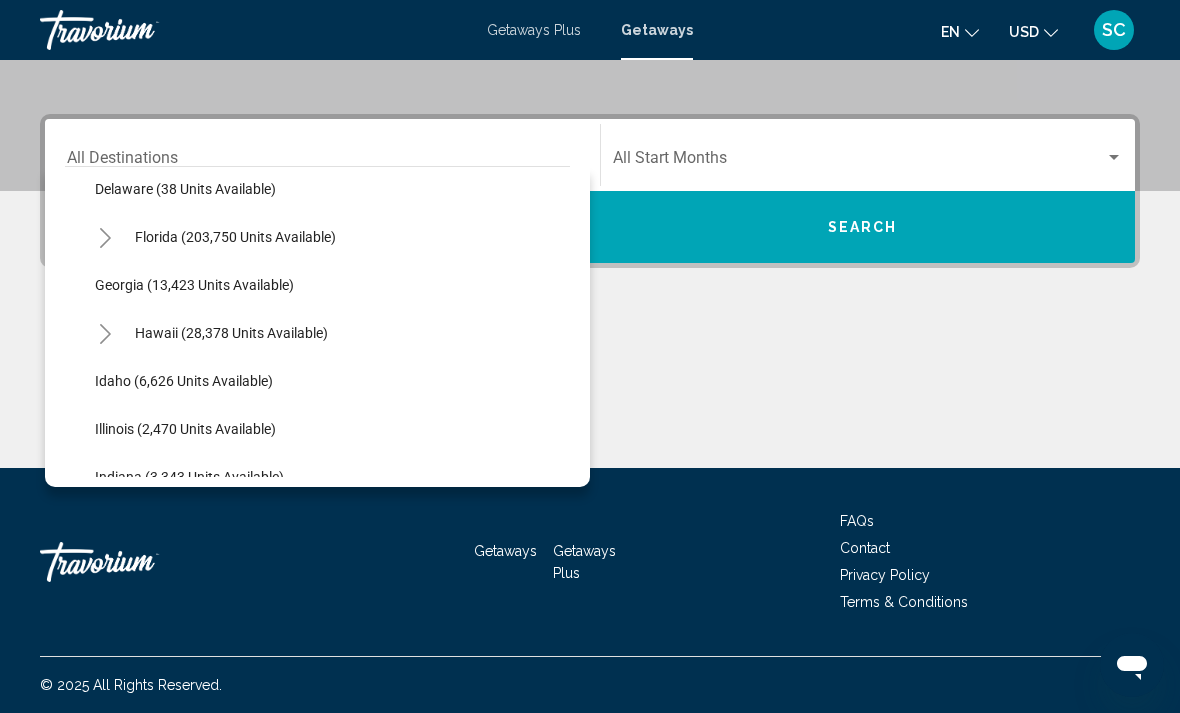 click 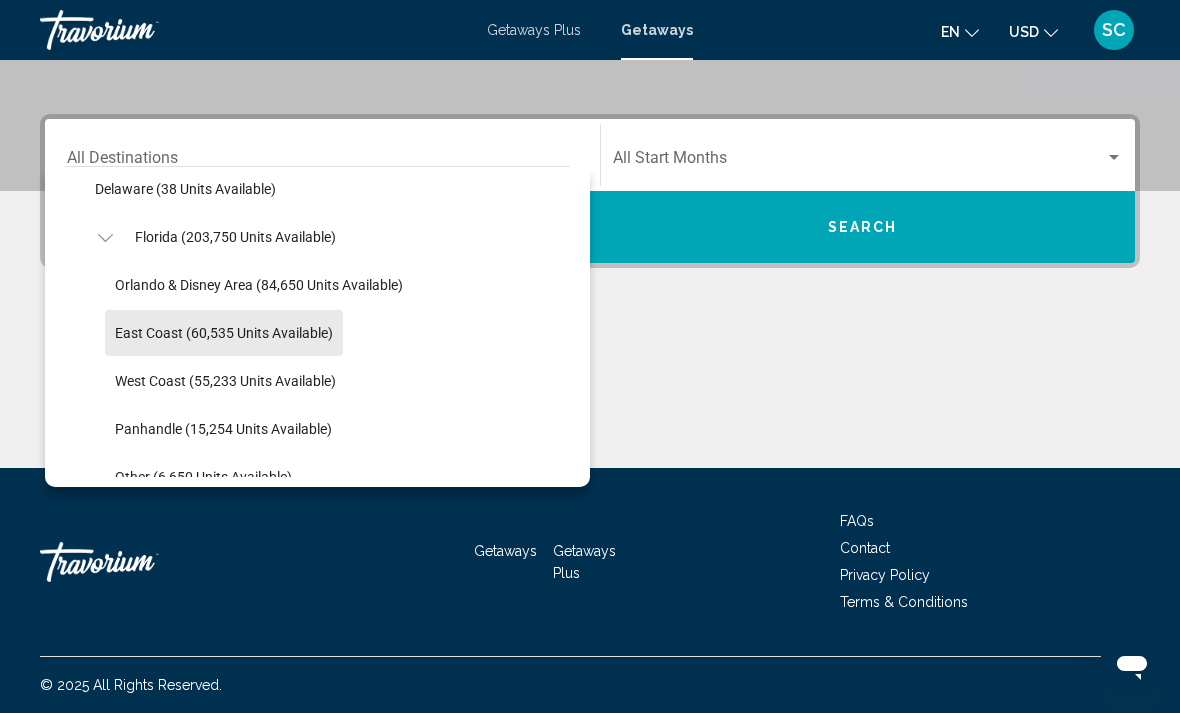 click on "East Coast (60,535 units available)" 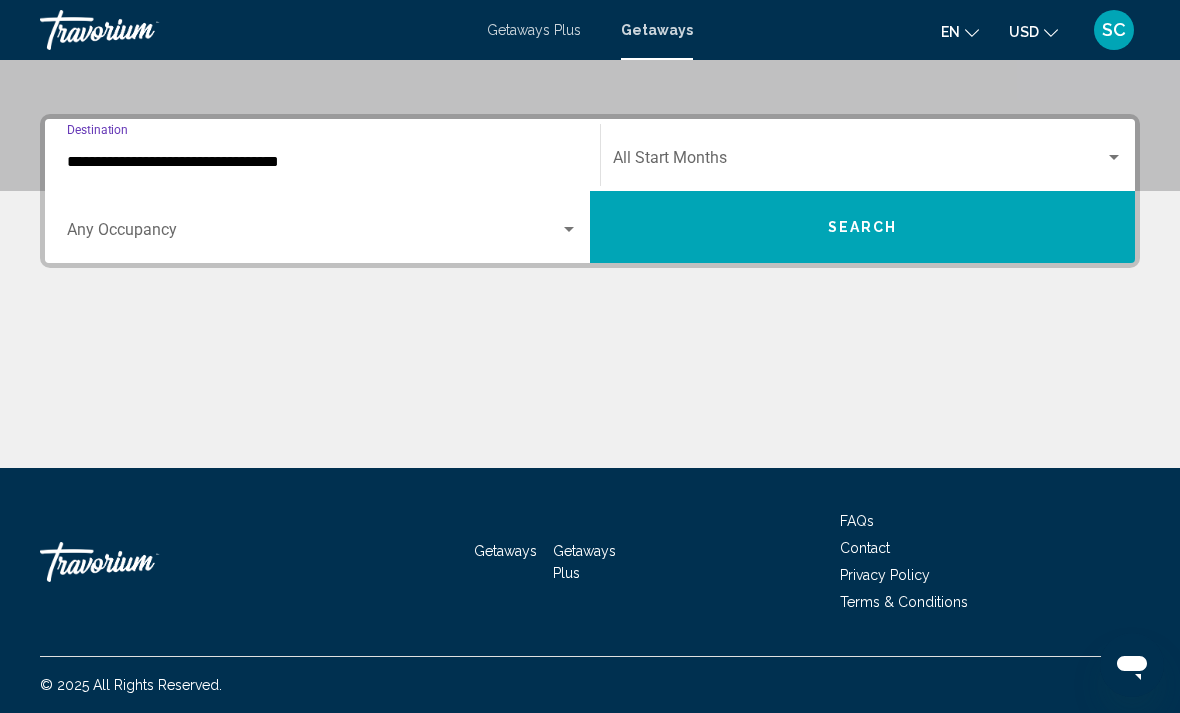 click at bounding box center [859, 162] 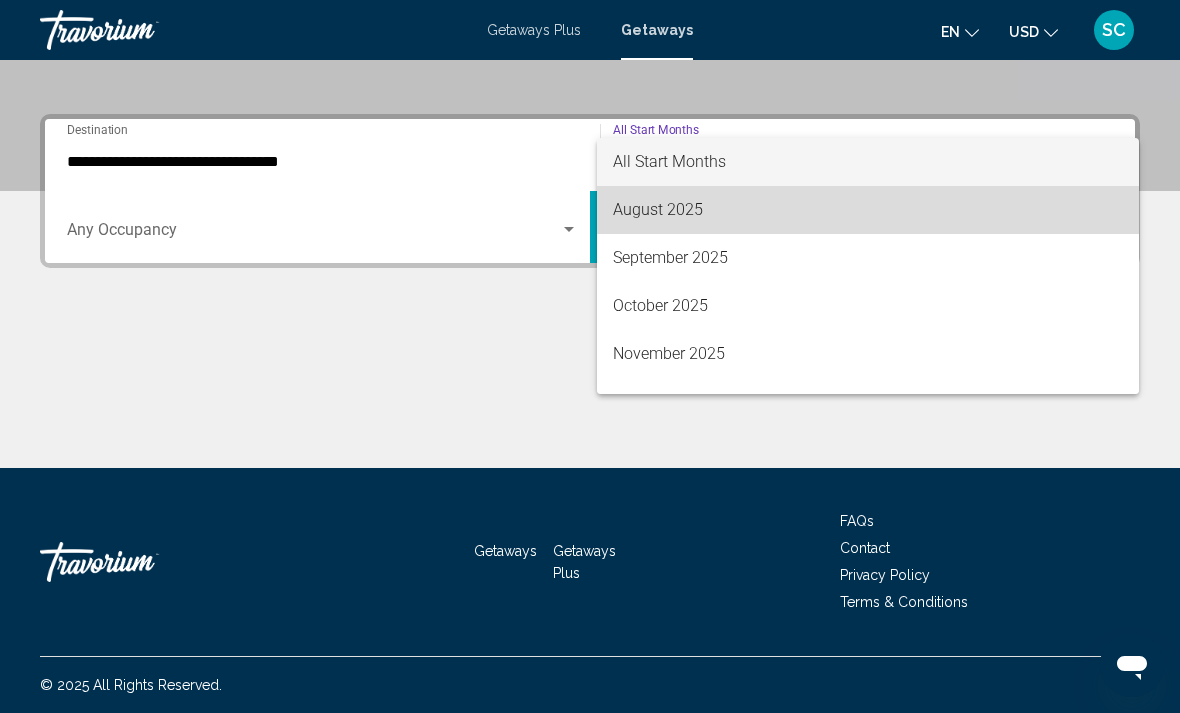 click on "August 2025" at bounding box center [868, 210] 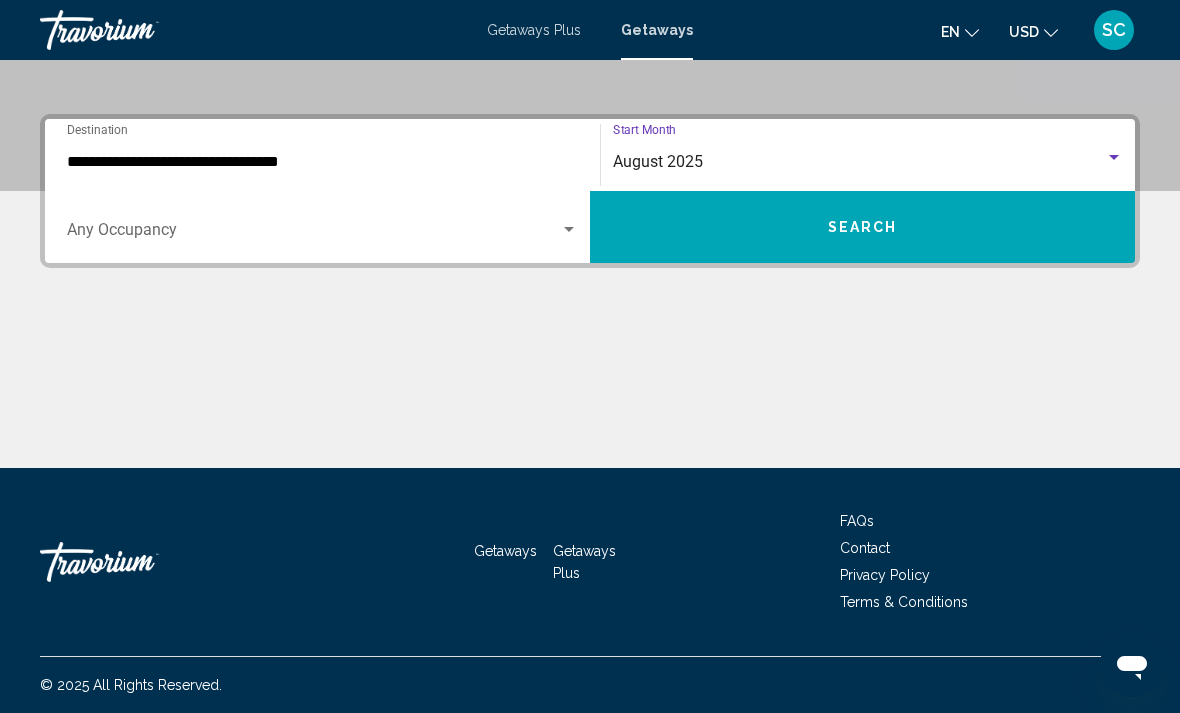 click on "Search" at bounding box center (862, 227) 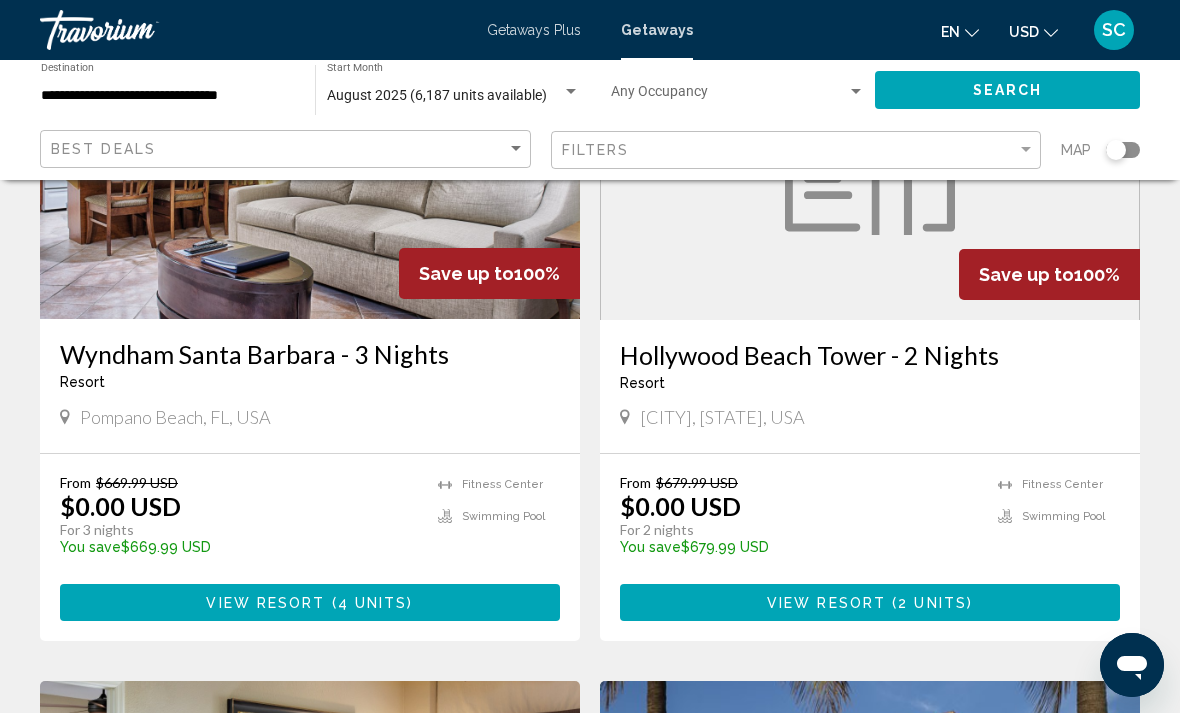 scroll, scrollTop: 1634, scrollLeft: 0, axis: vertical 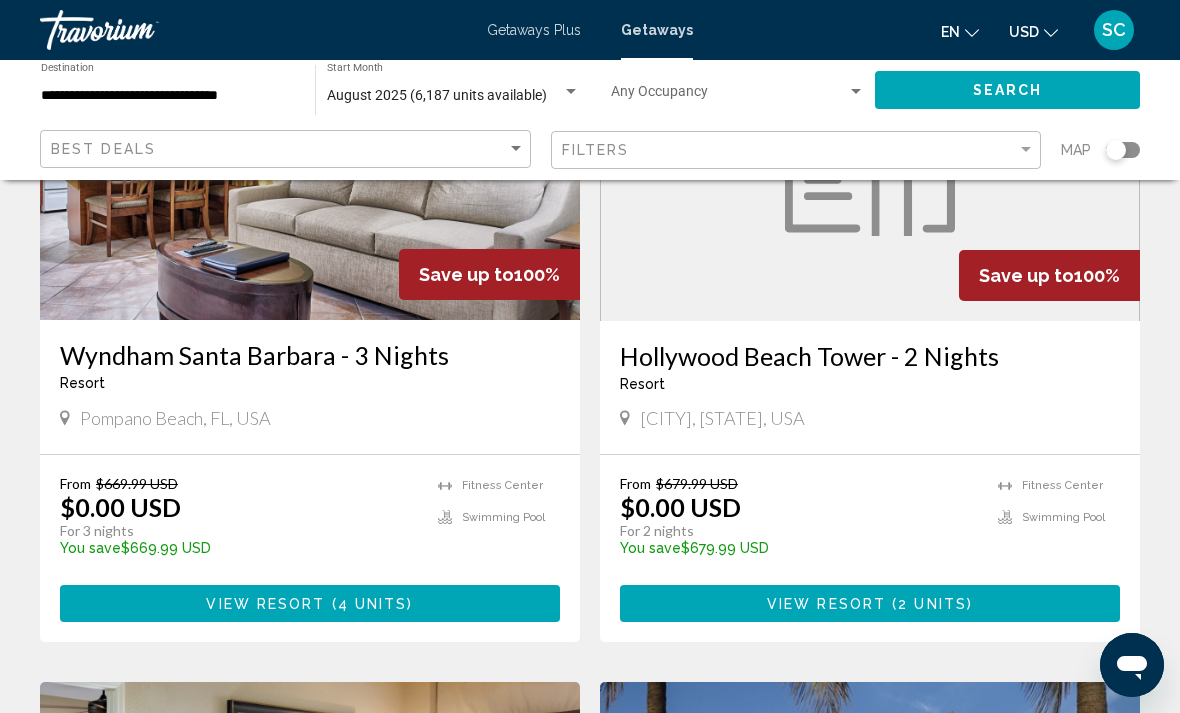 click on "Hollywood Beach Tower - 2 Nights" at bounding box center [870, 356] 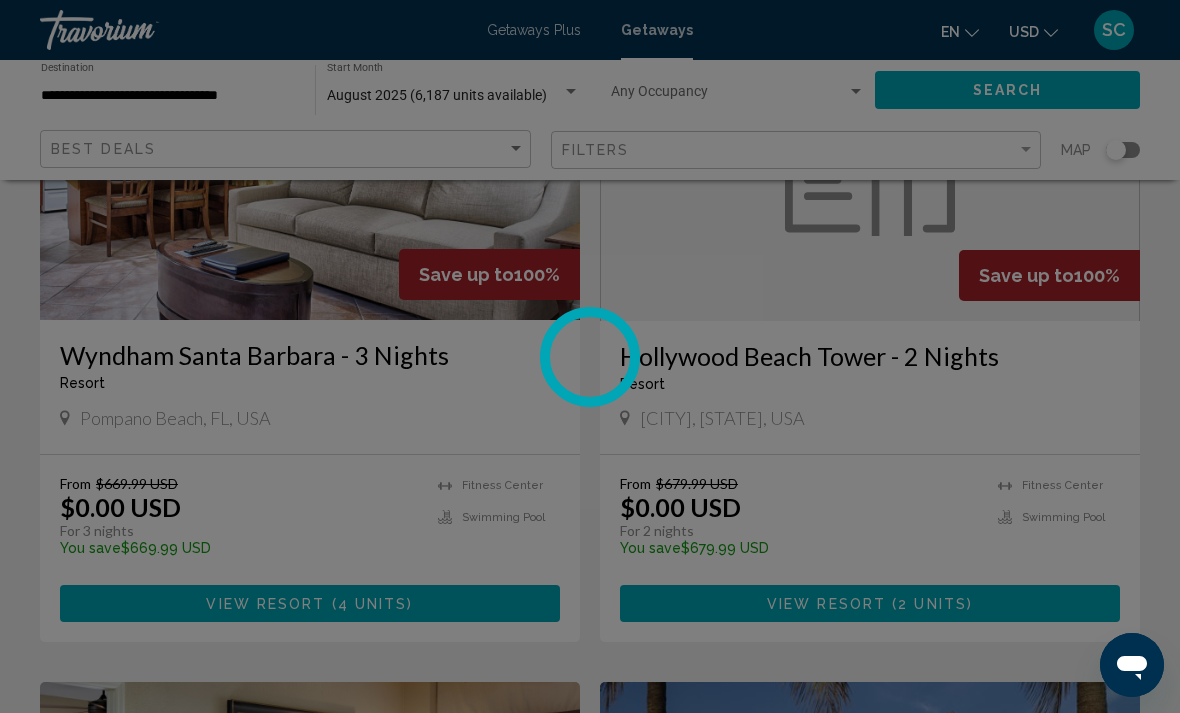 scroll, scrollTop: 0, scrollLeft: 0, axis: both 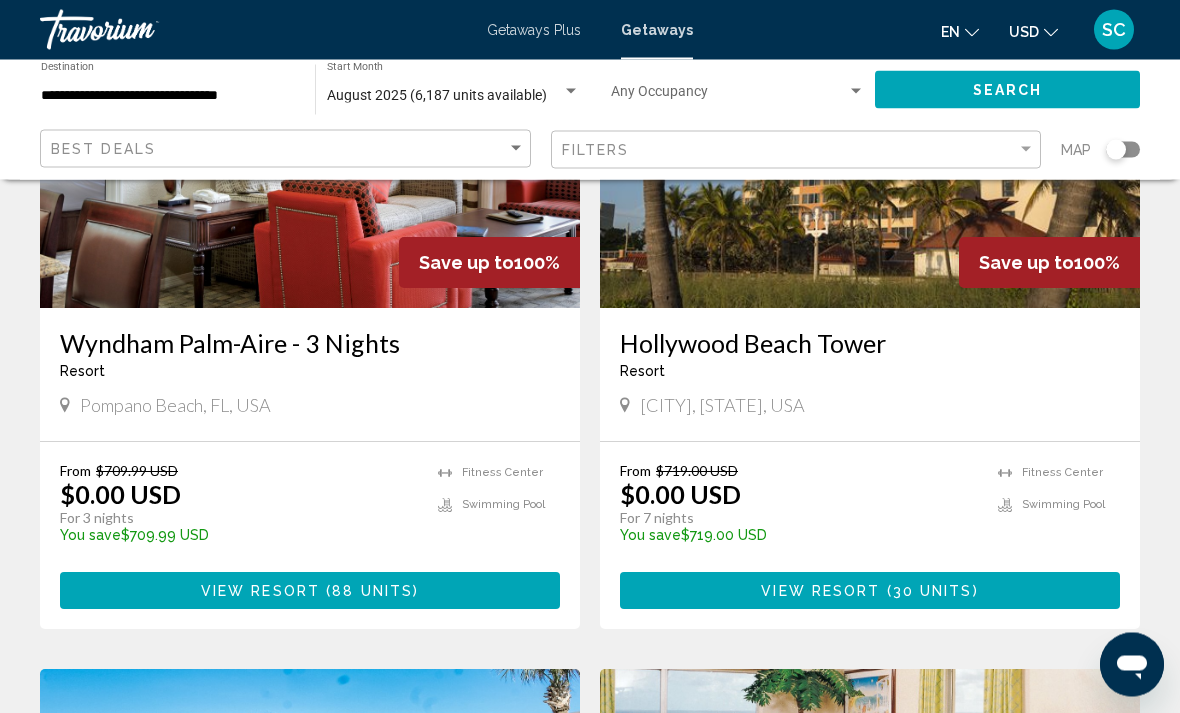 click on "Hollywood Beach Tower" at bounding box center [870, 344] 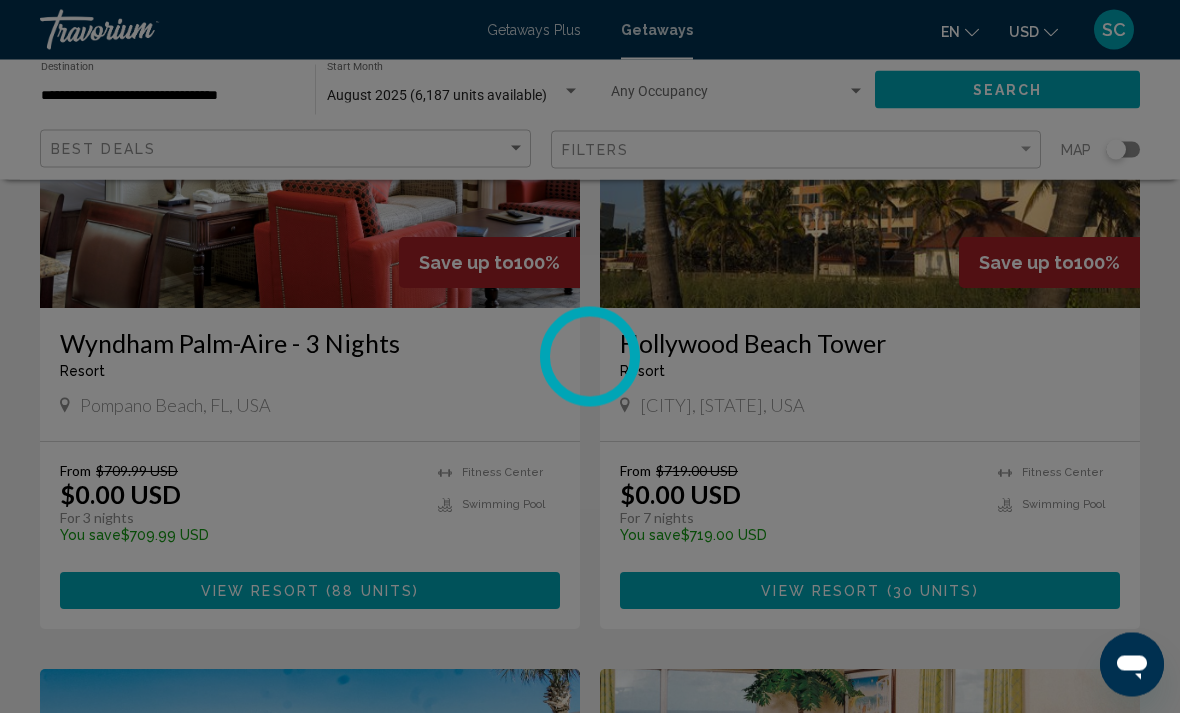 scroll, scrollTop: 2328, scrollLeft: 0, axis: vertical 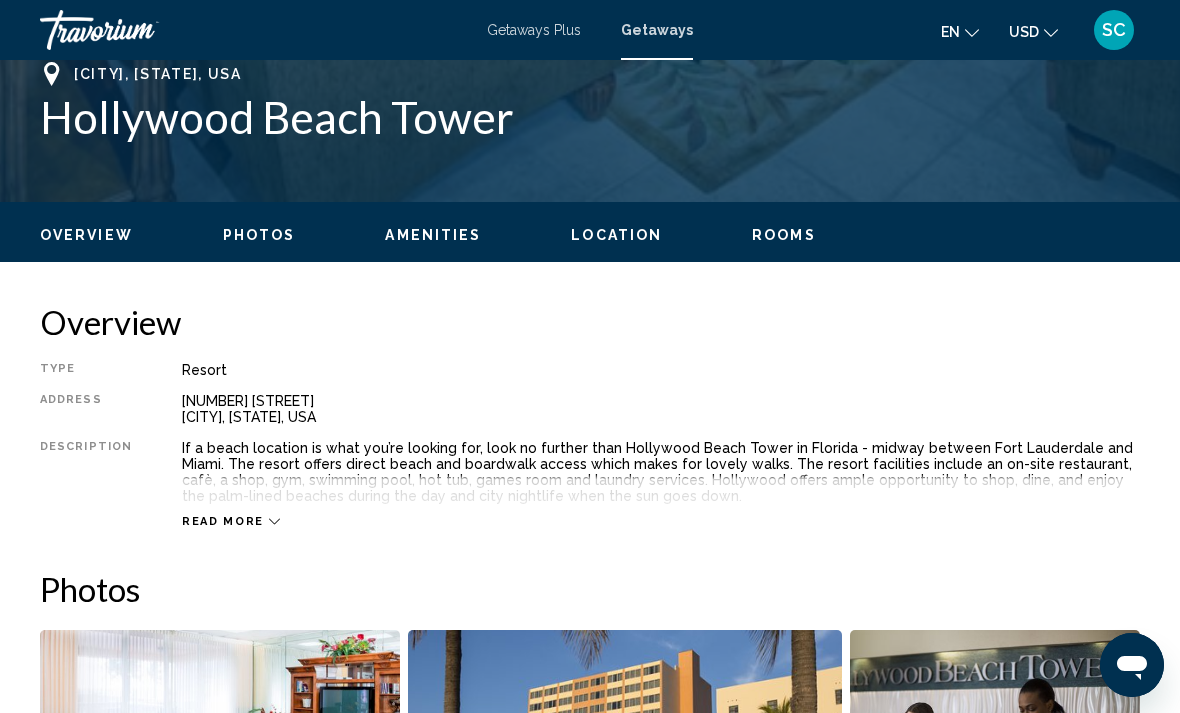 click on "Rooms" at bounding box center [784, 235] 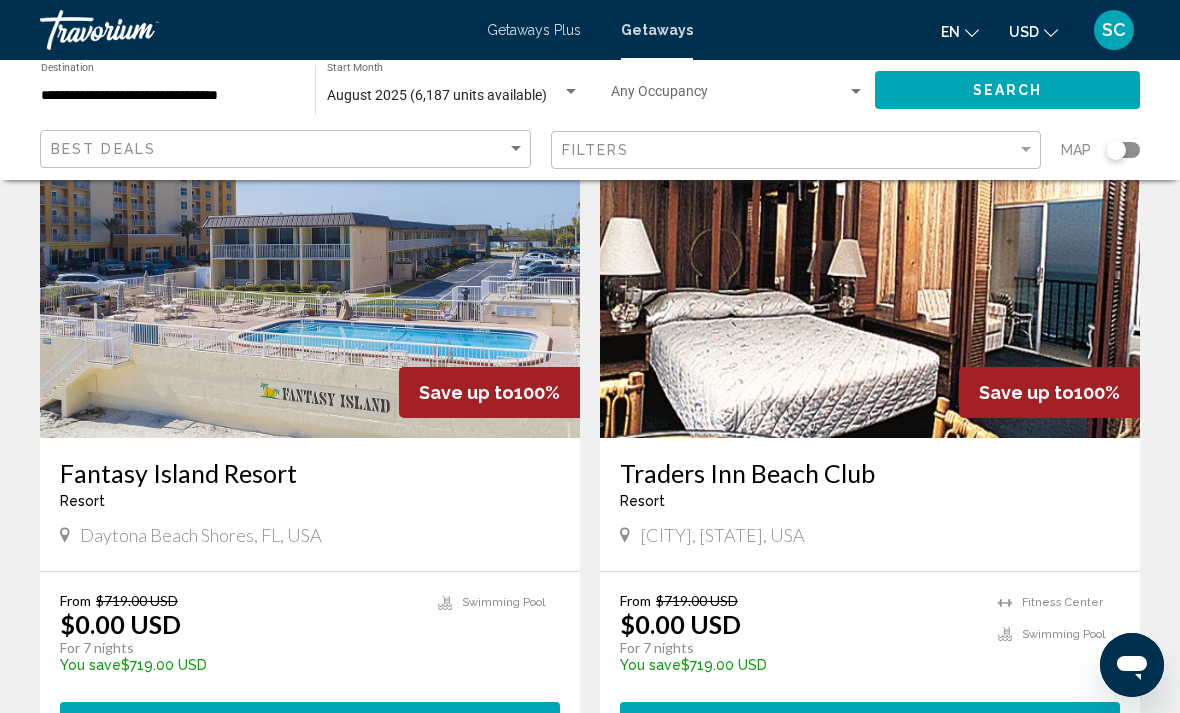 scroll, scrollTop: 3938, scrollLeft: 0, axis: vertical 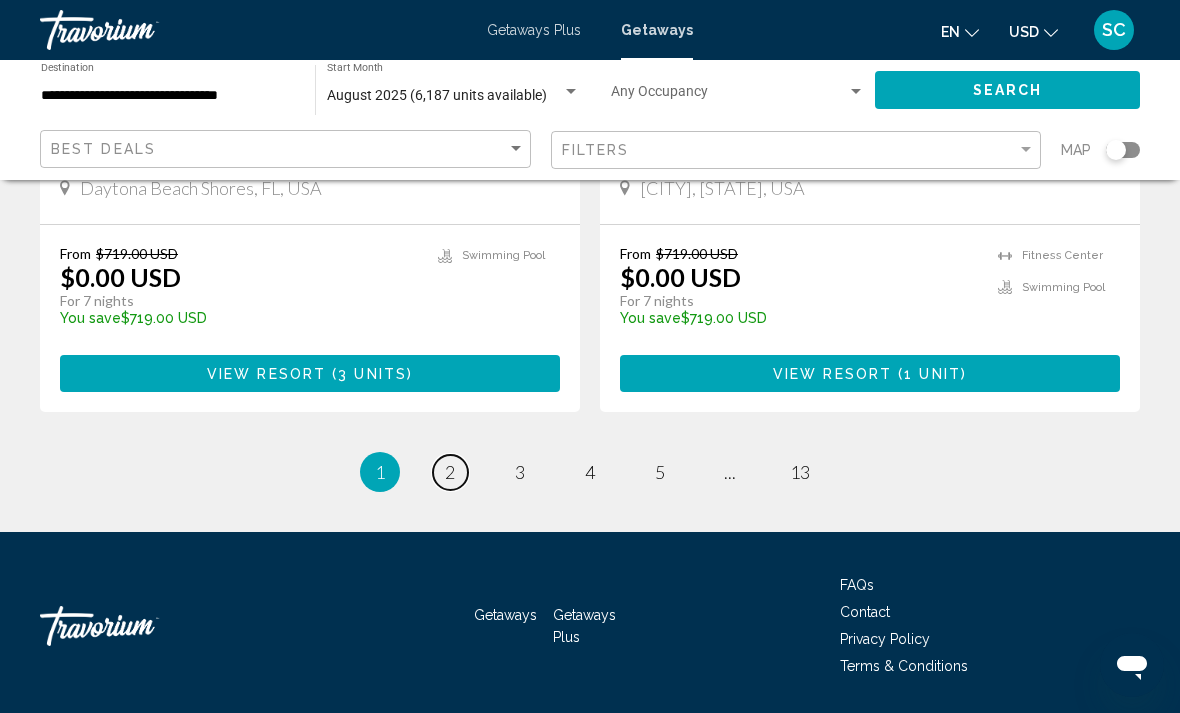 click on "2" at bounding box center (450, 472) 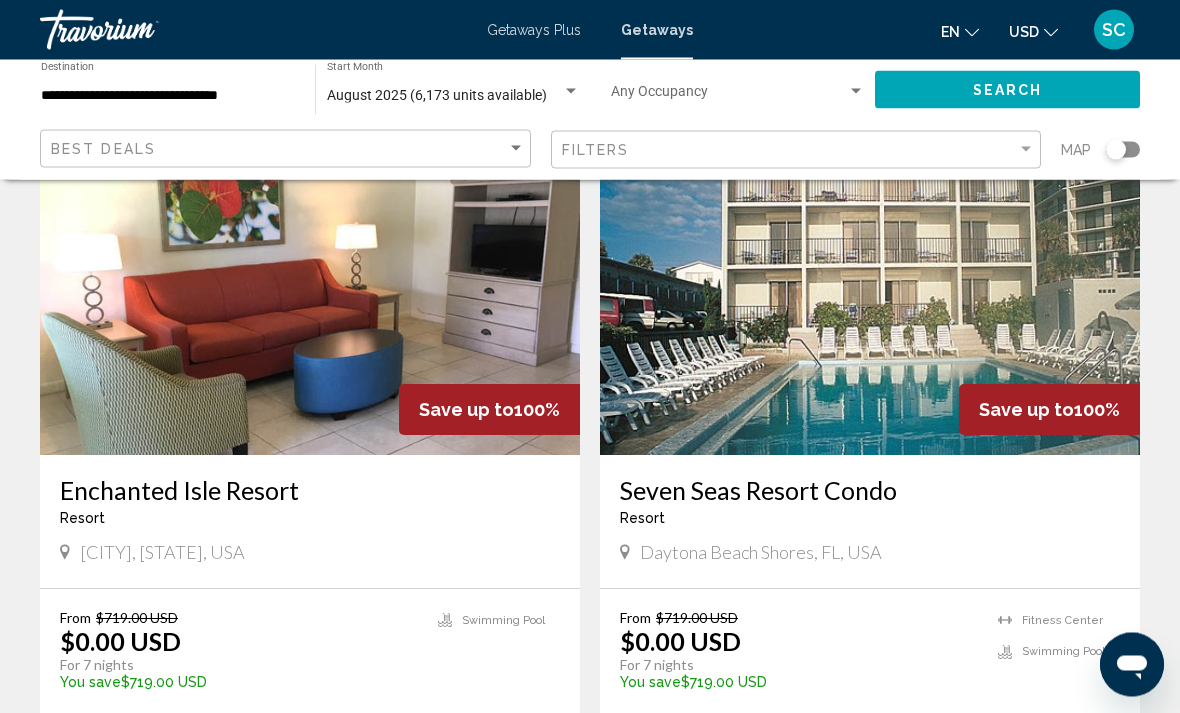 scroll, scrollTop: 814, scrollLeft: 0, axis: vertical 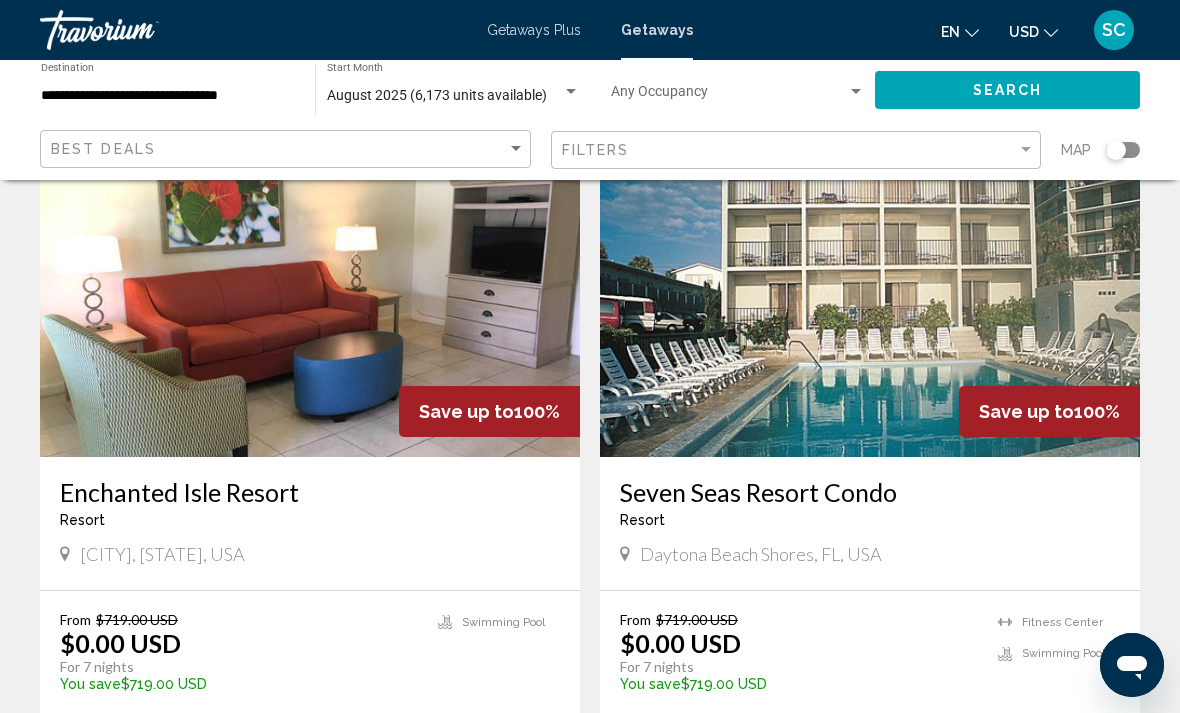 click on "Resort  -  This is an adults only resort" at bounding box center [310, 520] 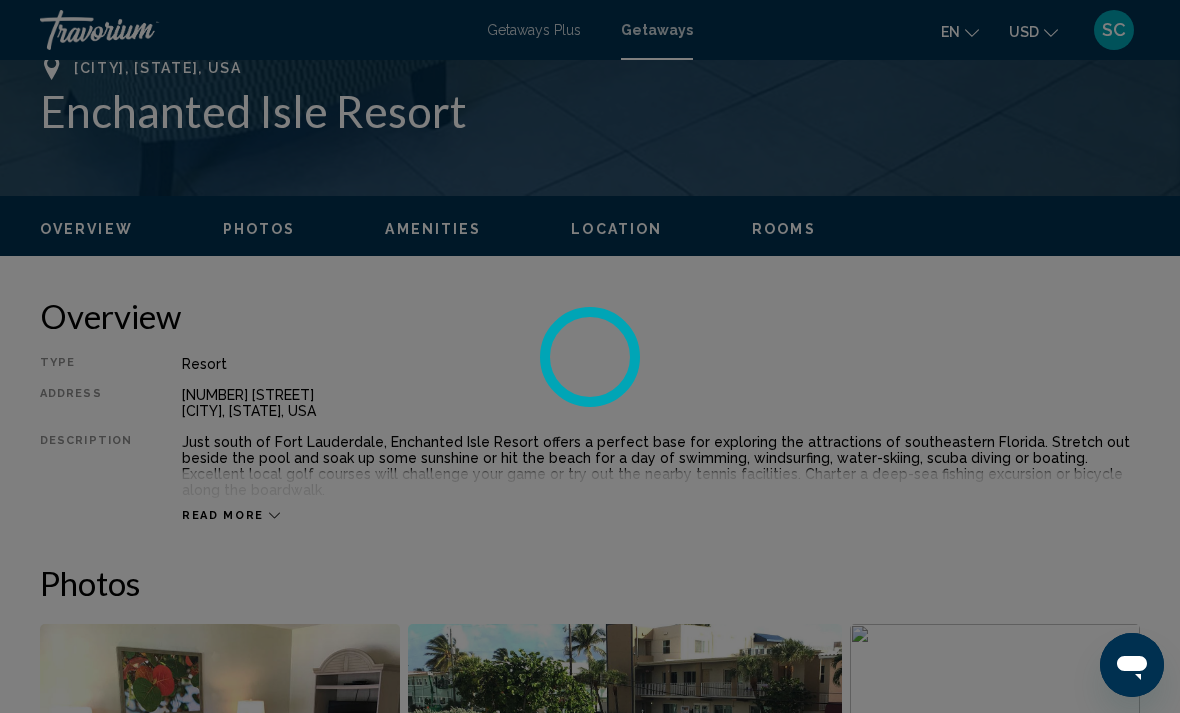 scroll, scrollTop: 0, scrollLeft: 0, axis: both 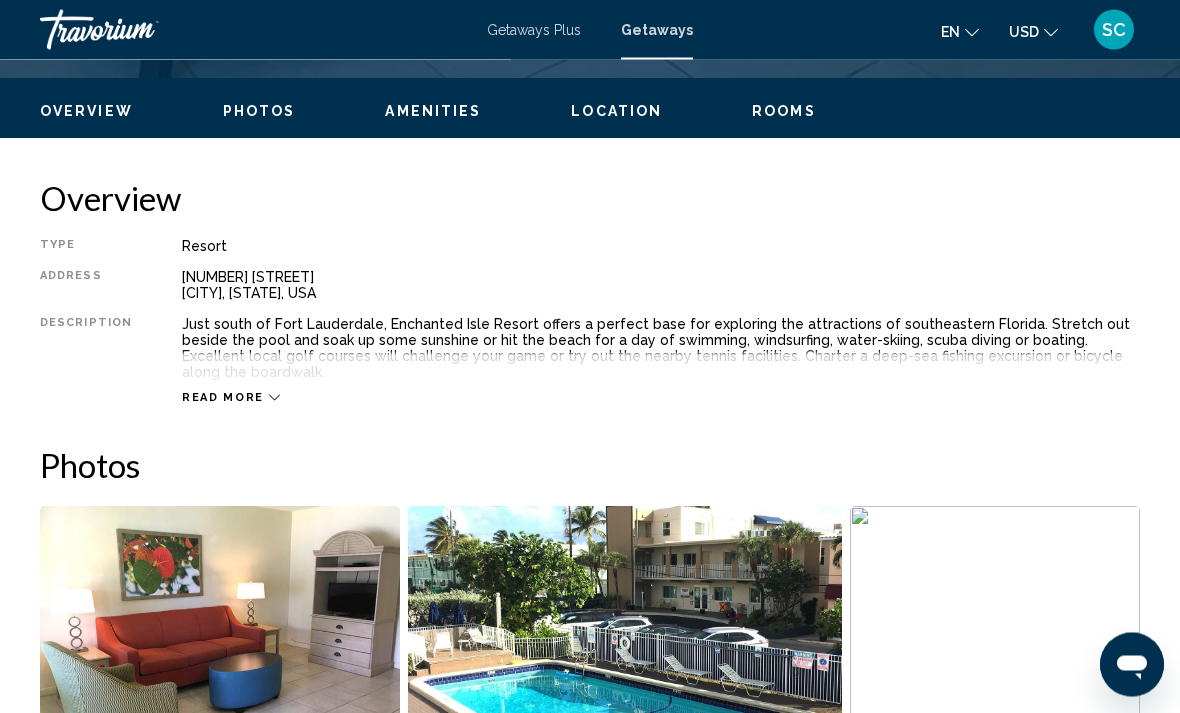 click on "Rooms" at bounding box center [784, 112] 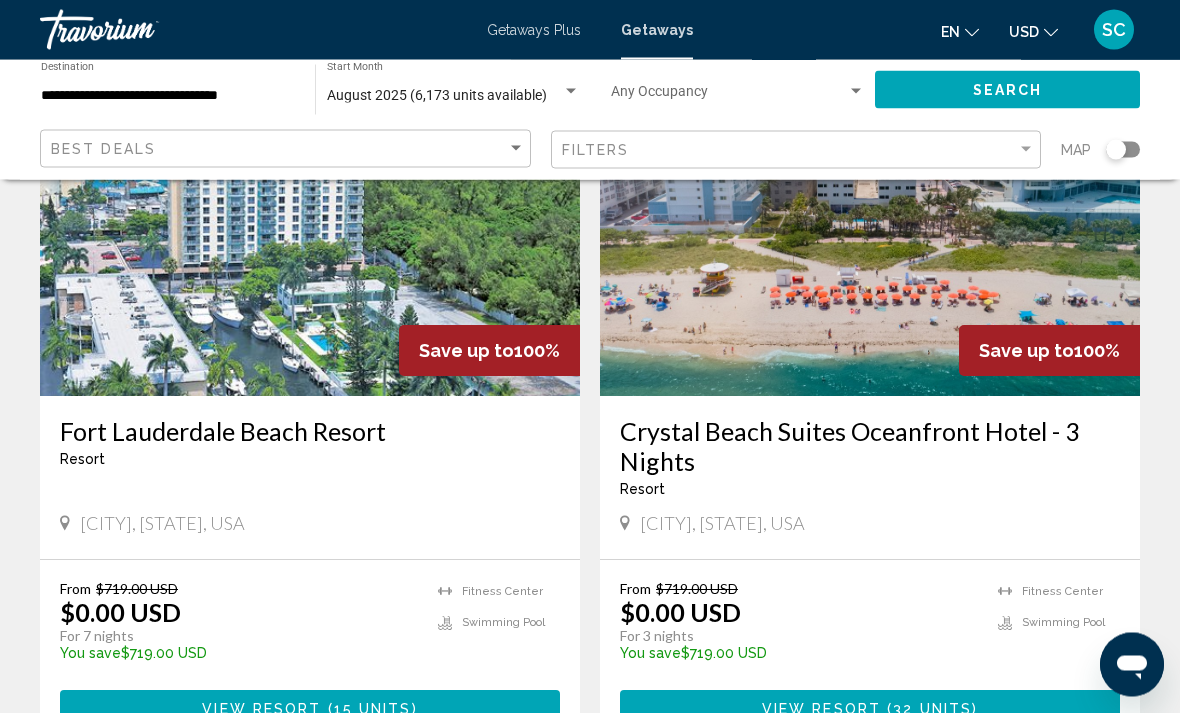 scroll, scrollTop: 2982, scrollLeft: 0, axis: vertical 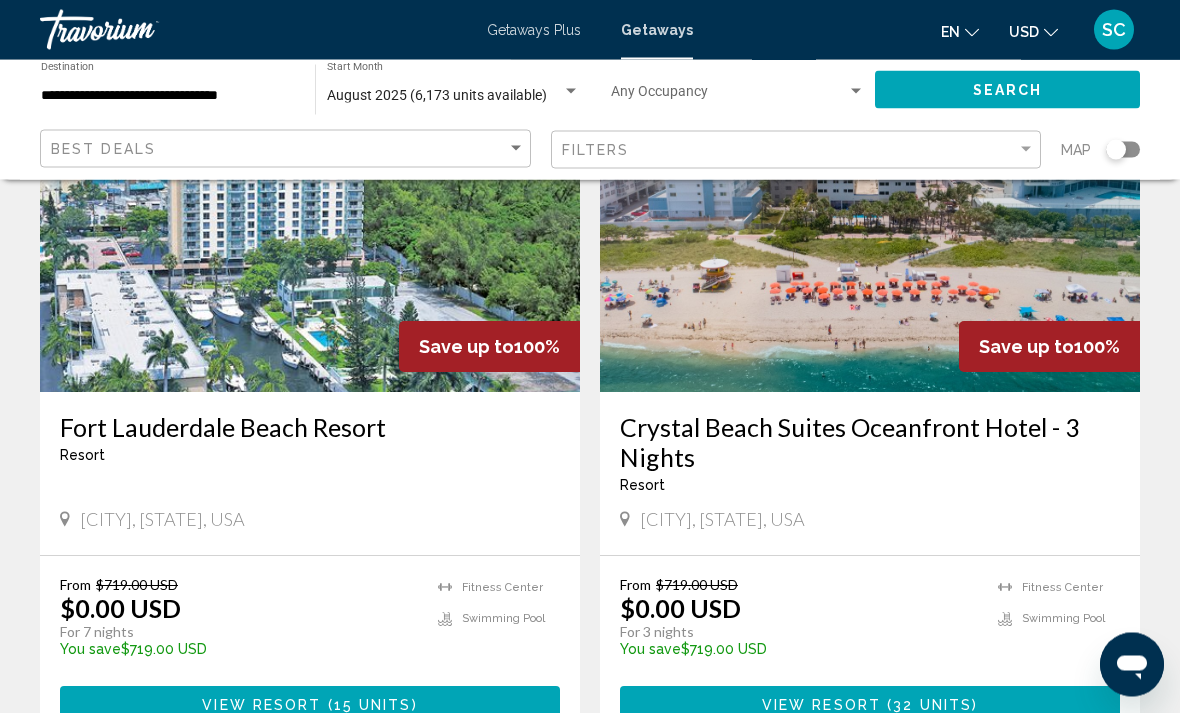 click on "Crystal Beach Suites Oceanfront Hotel - 3 Nights" at bounding box center [870, 443] 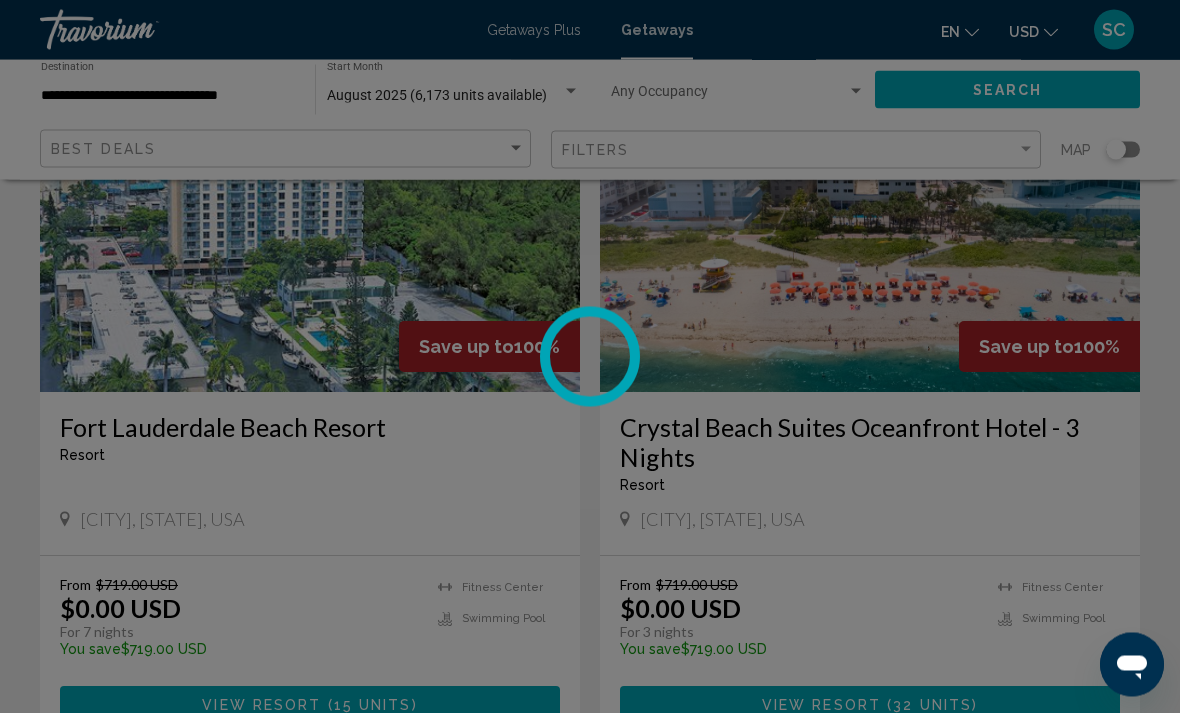 scroll, scrollTop: 2983, scrollLeft: 0, axis: vertical 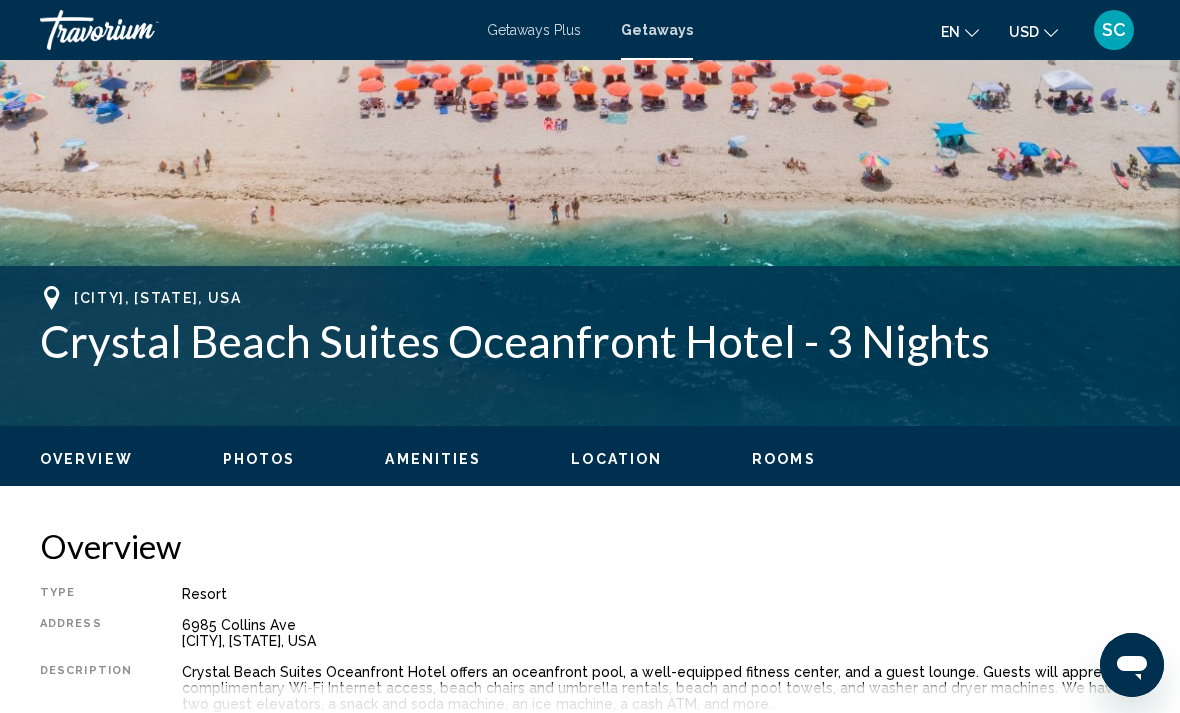 click on "Rooms" at bounding box center [784, 459] 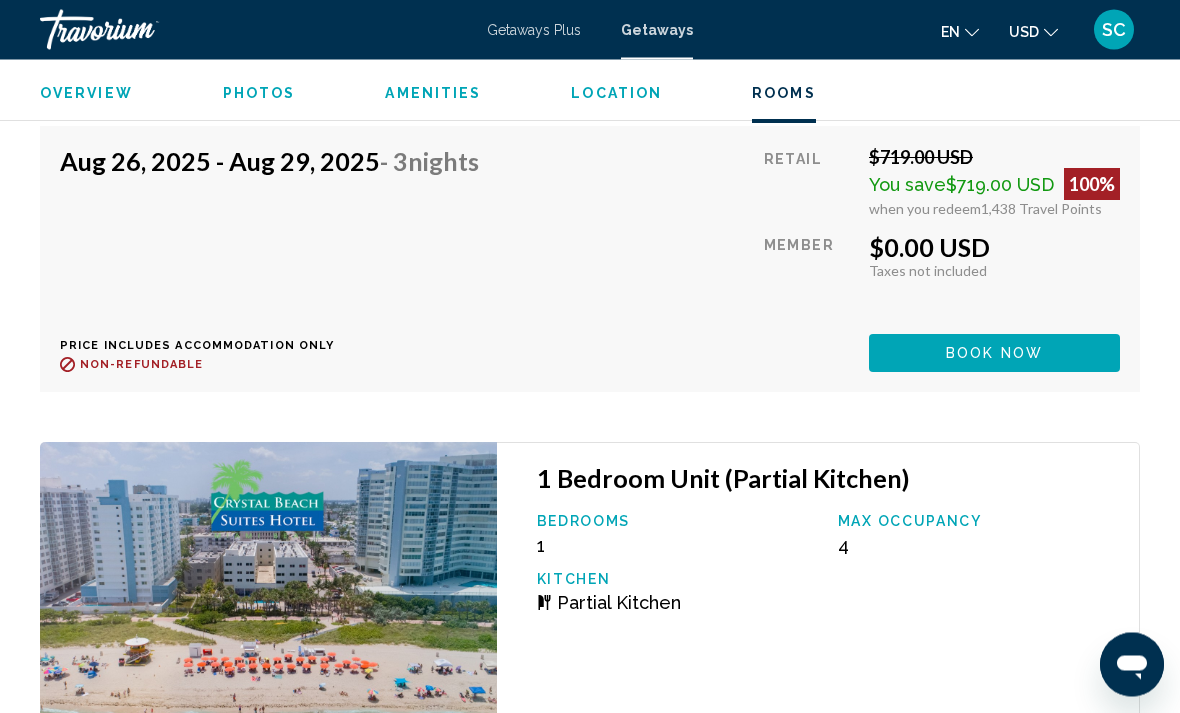scroll, scrollTop: 94, scrollLeft: 0, axis: vertical 